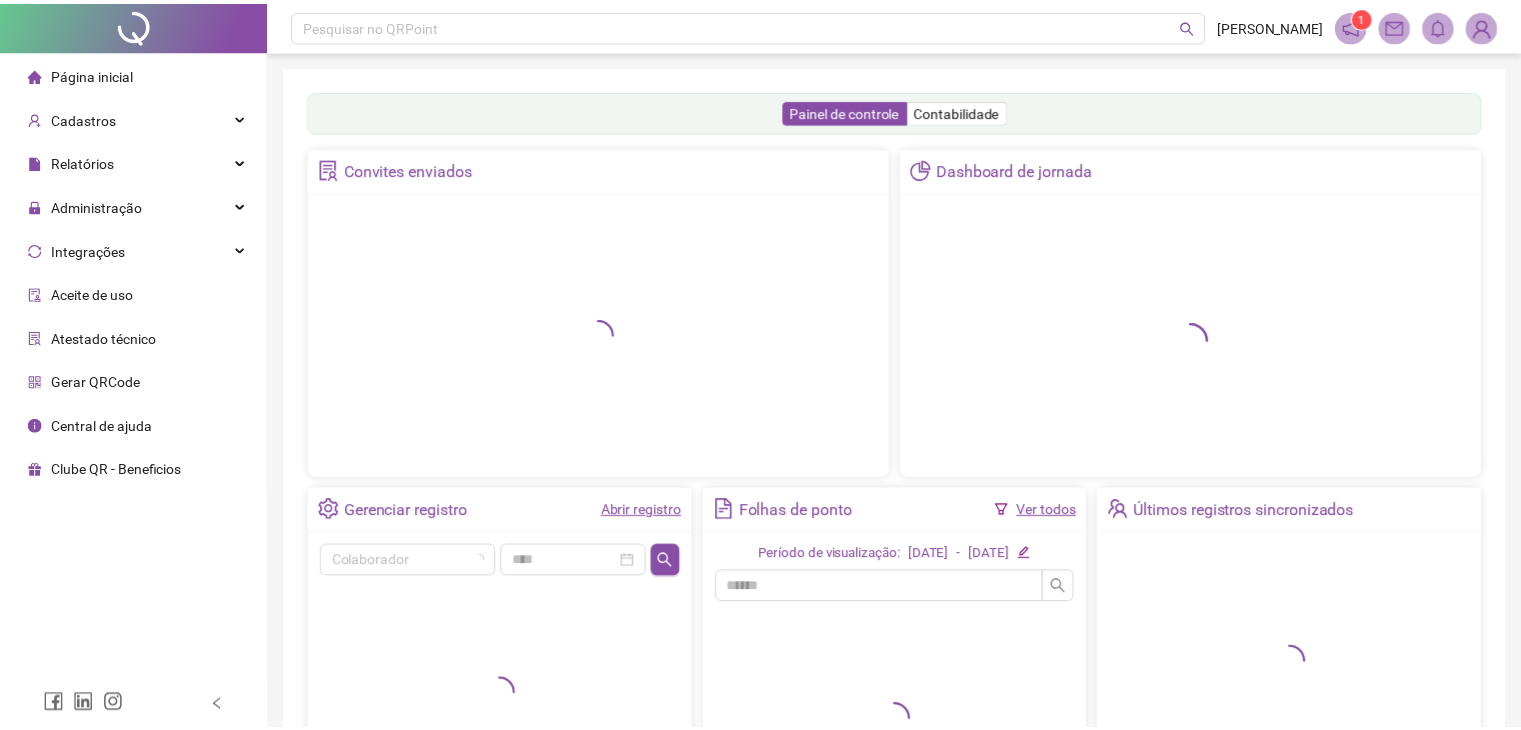 scroll, scrollTop: 0, scrollLeft: 0, axis: both 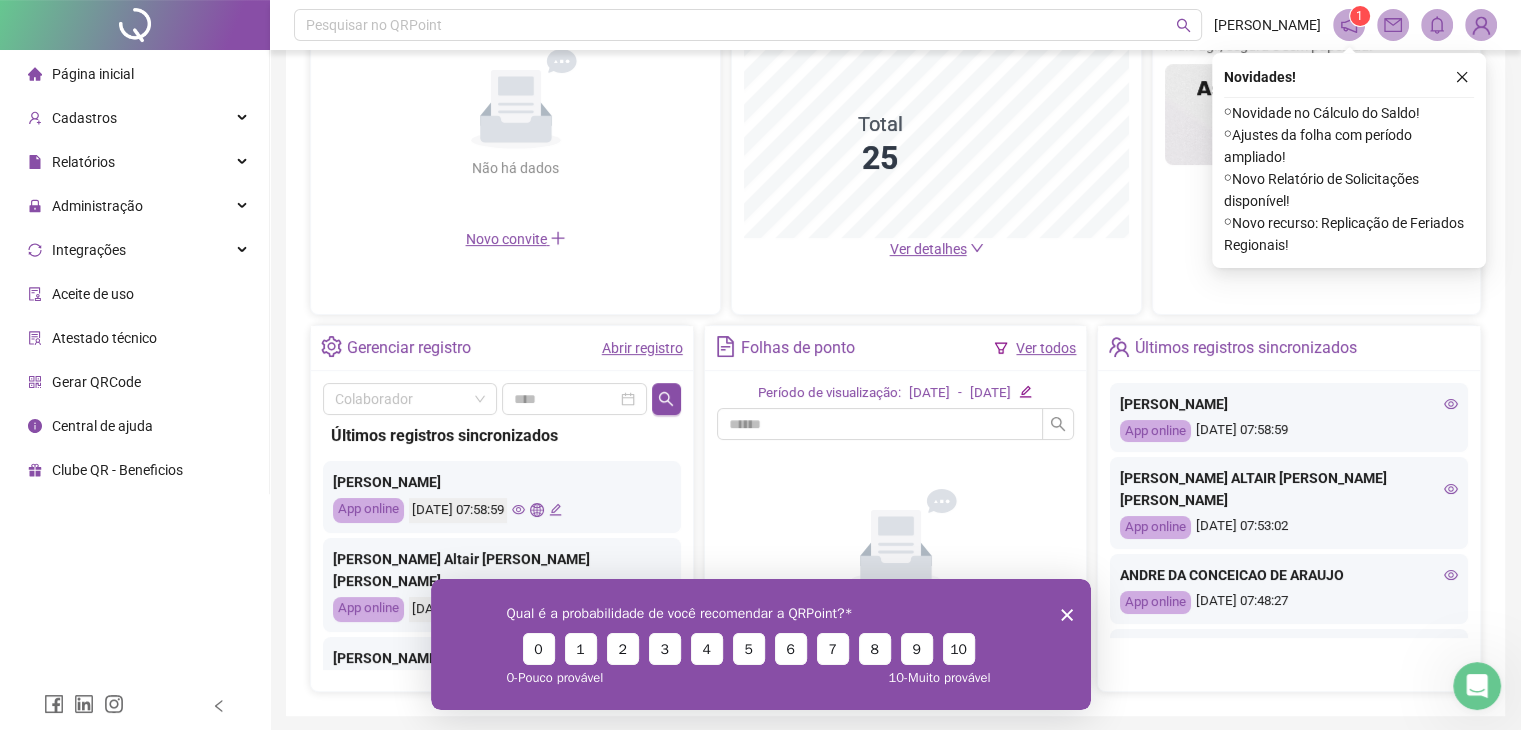 drag, startPoint x: 1066, startPoint y: 612, endPoint x: 1468, endPoint y: 1188, distance: 702.41016 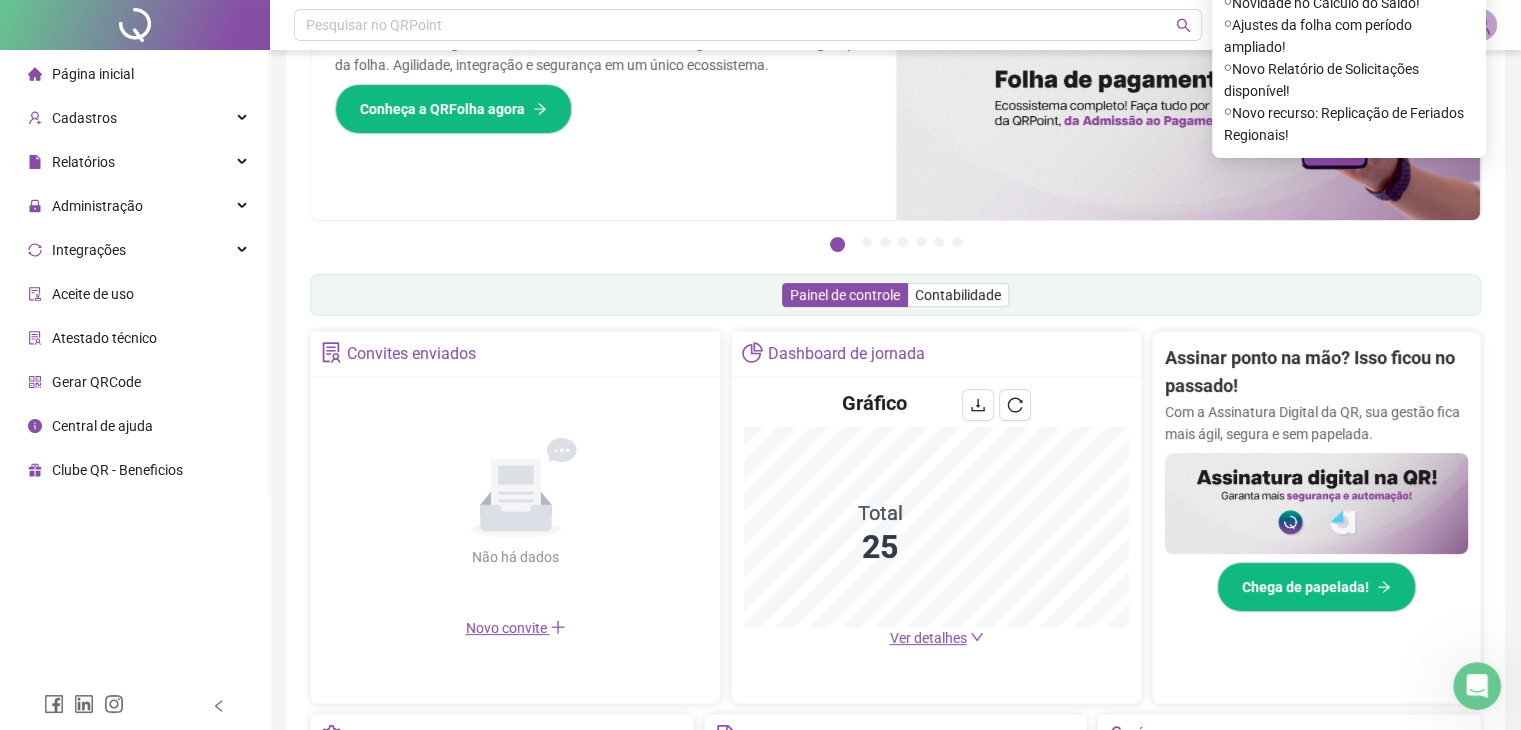 scroll, scrollTop: 0, scrollLeft: 0, axis: both 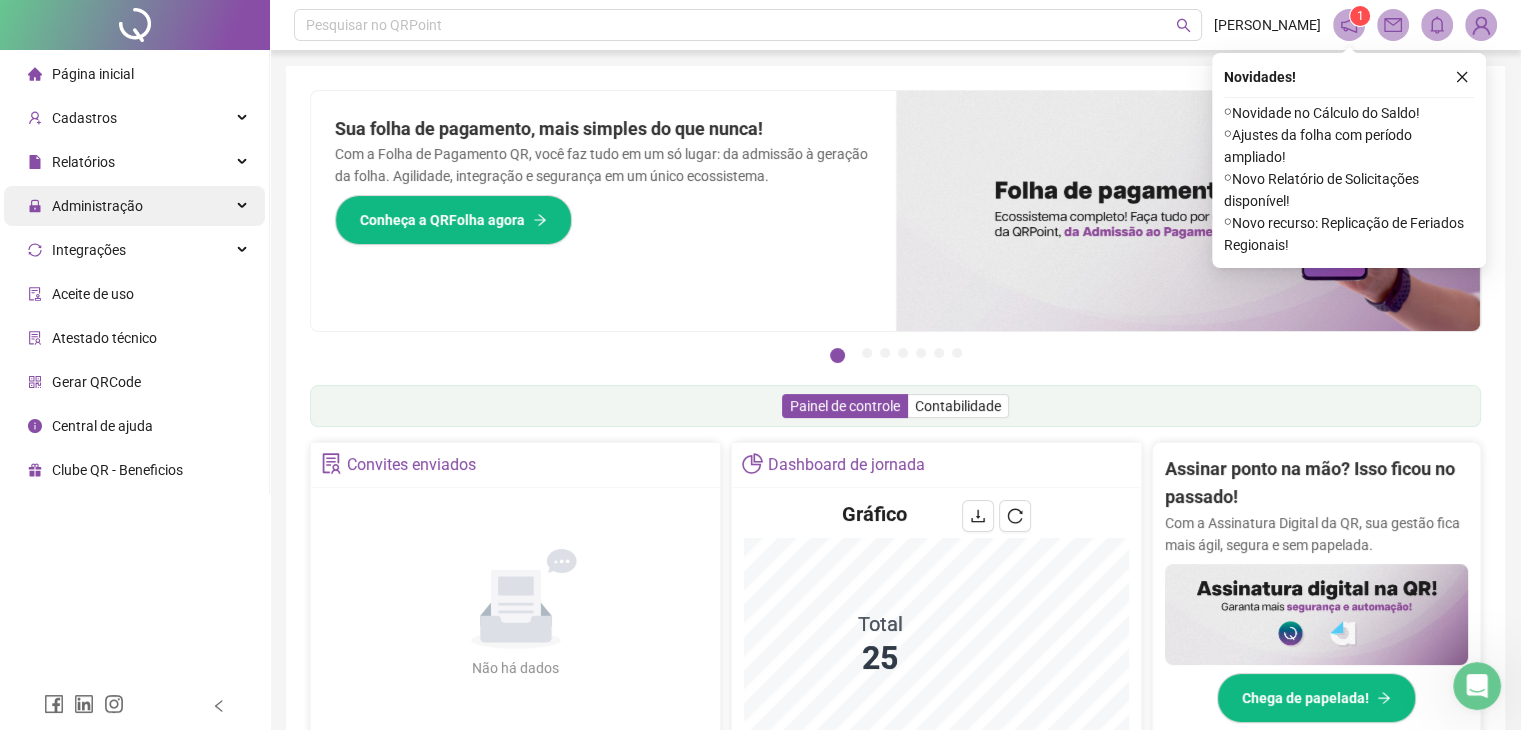click on "Administração" at bounding box center (97, 206) 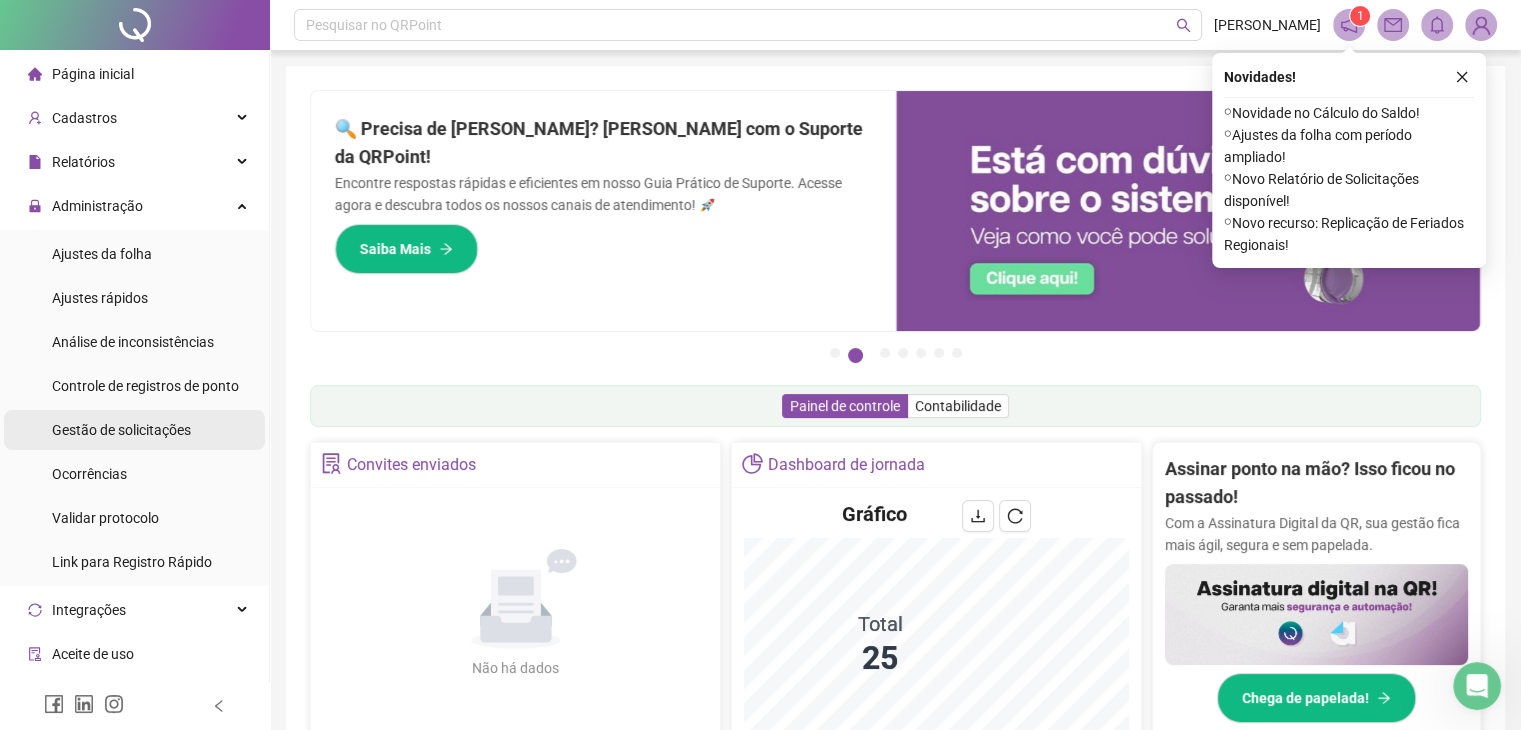 click on "Gestão de solicitações" at bounding box center [121, 430] 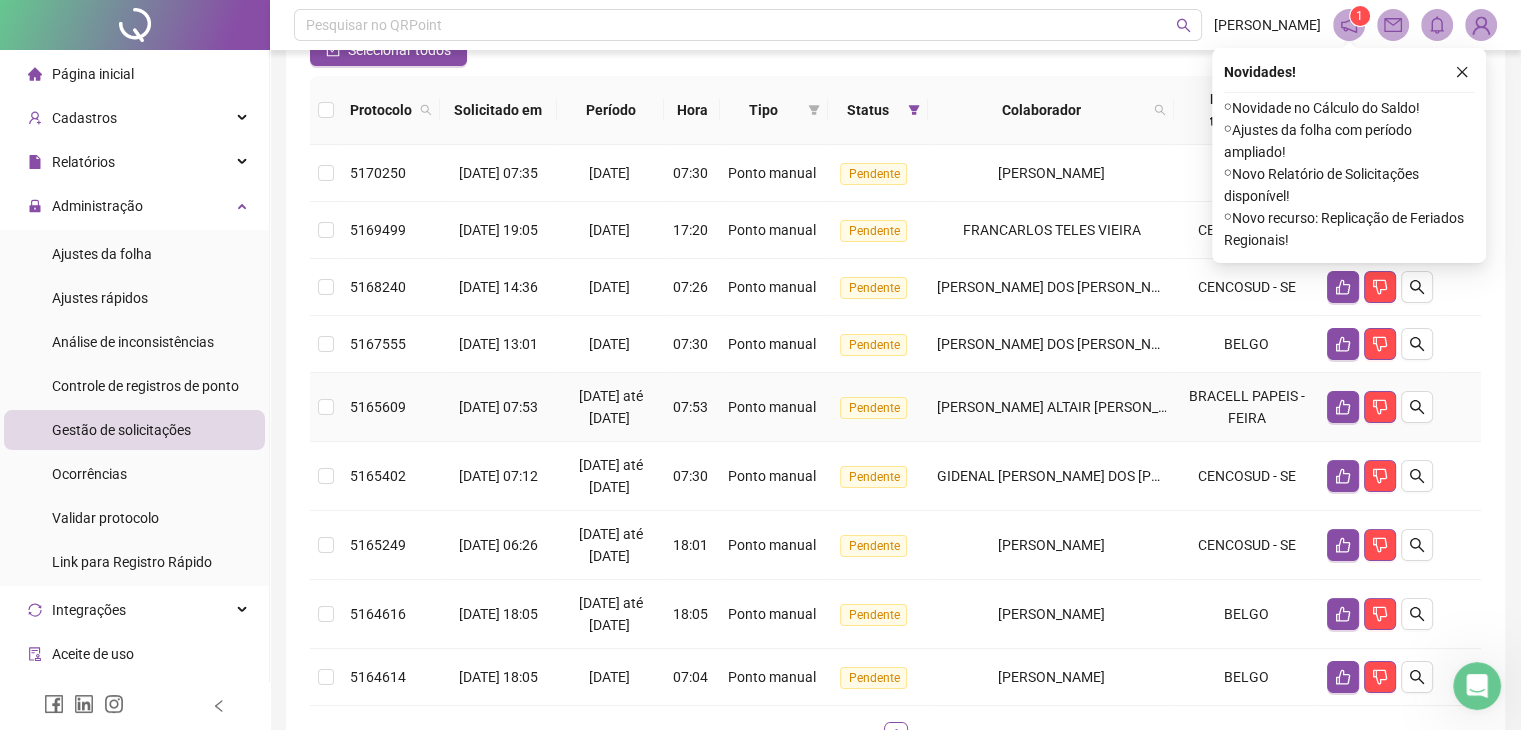 scroll, scrollTop: 98, scrollLeft: 0, axis: vertical 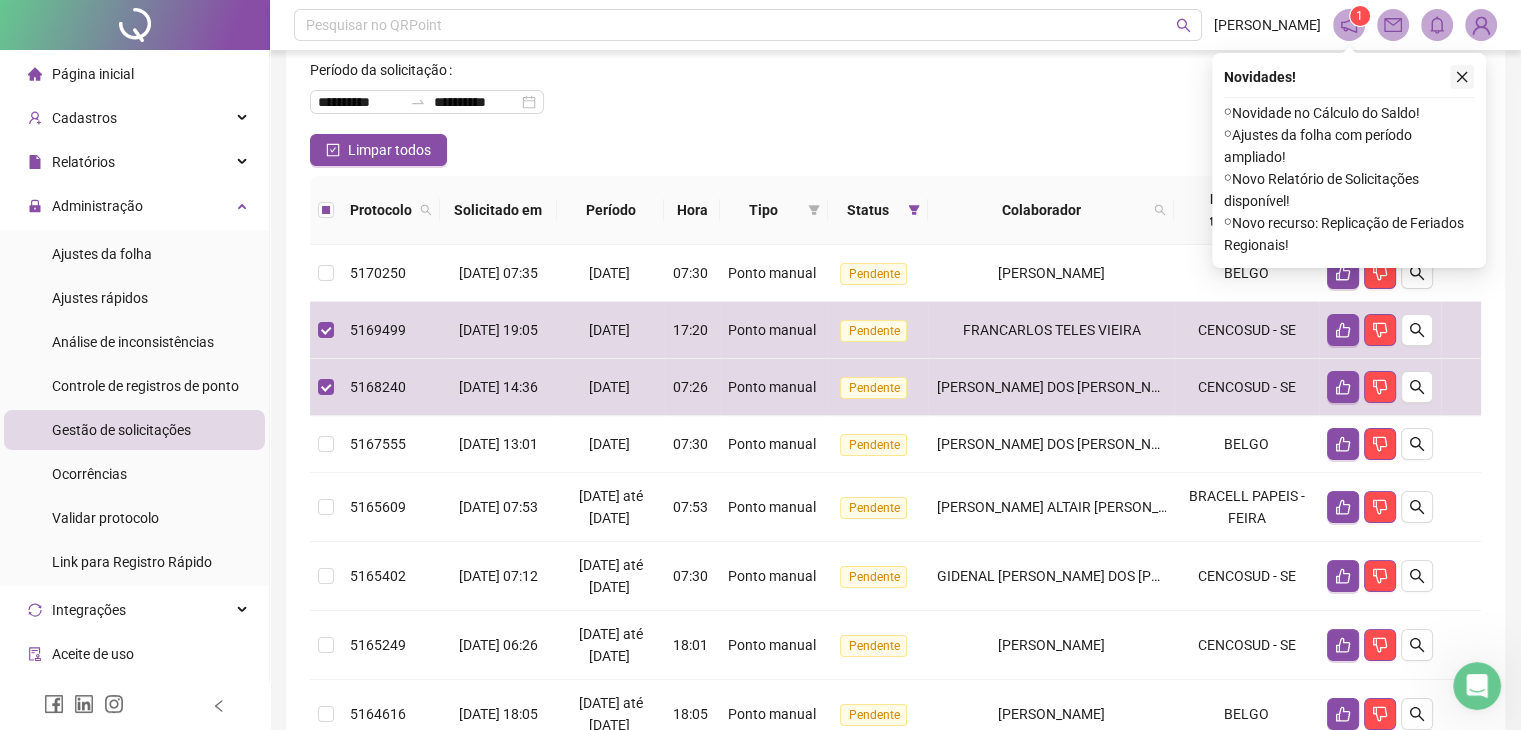 click 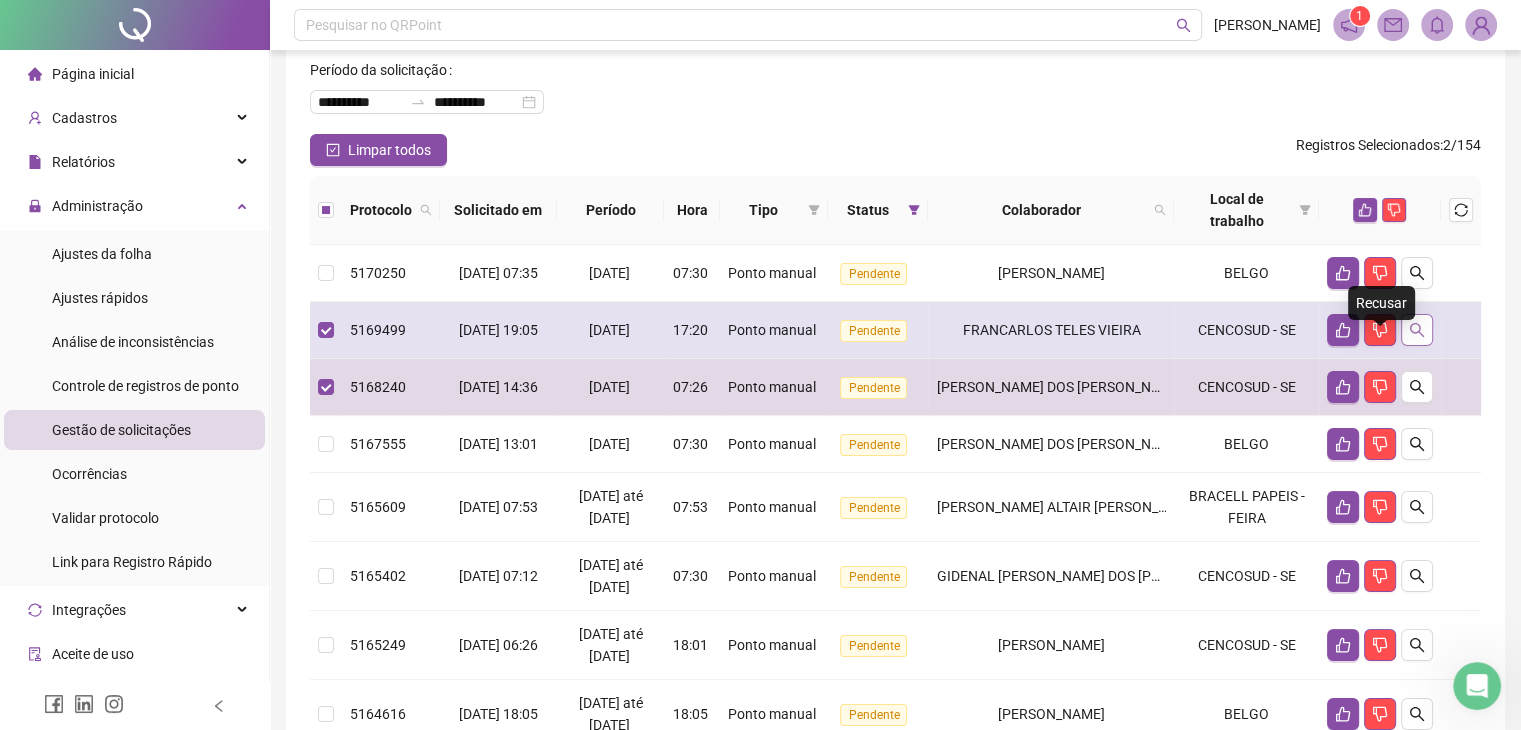 click 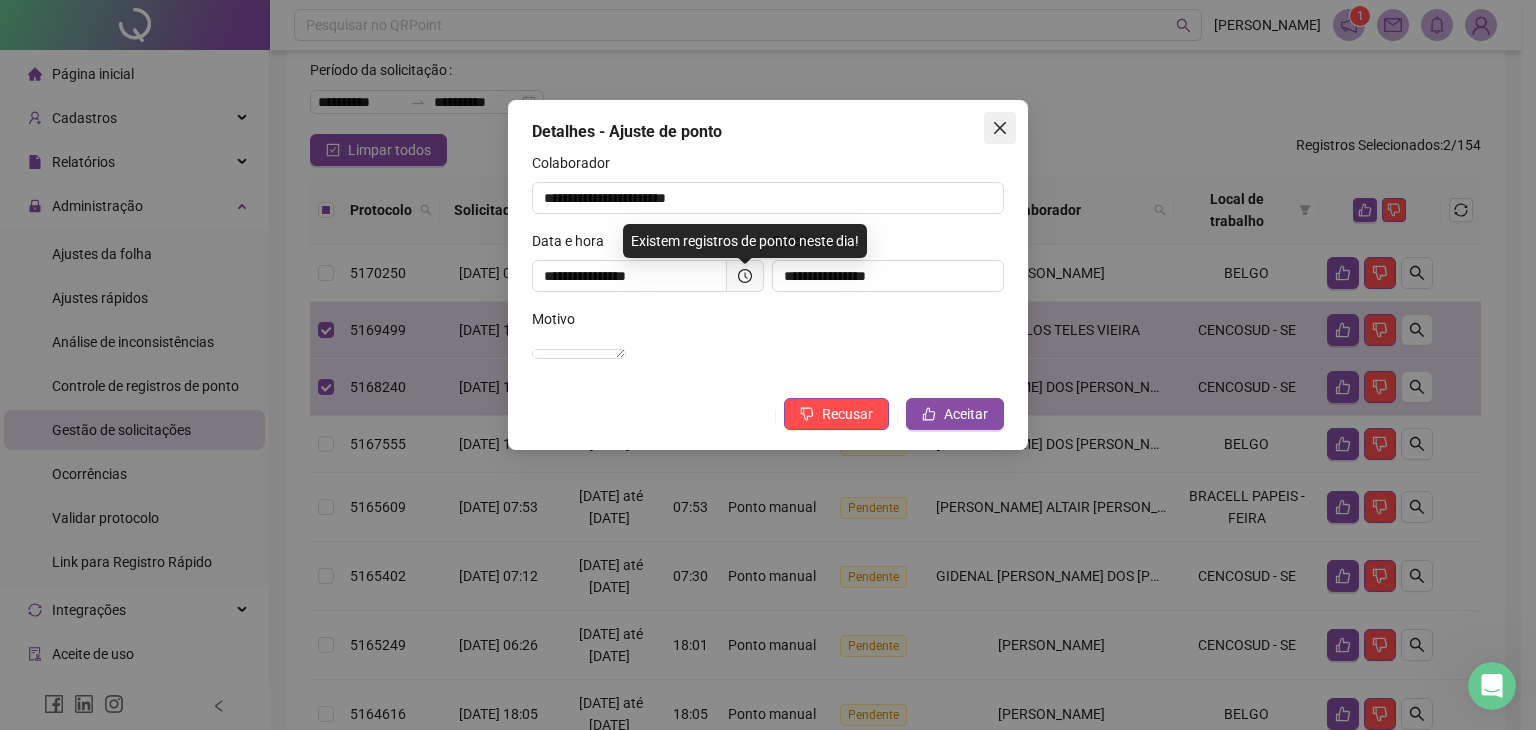 click 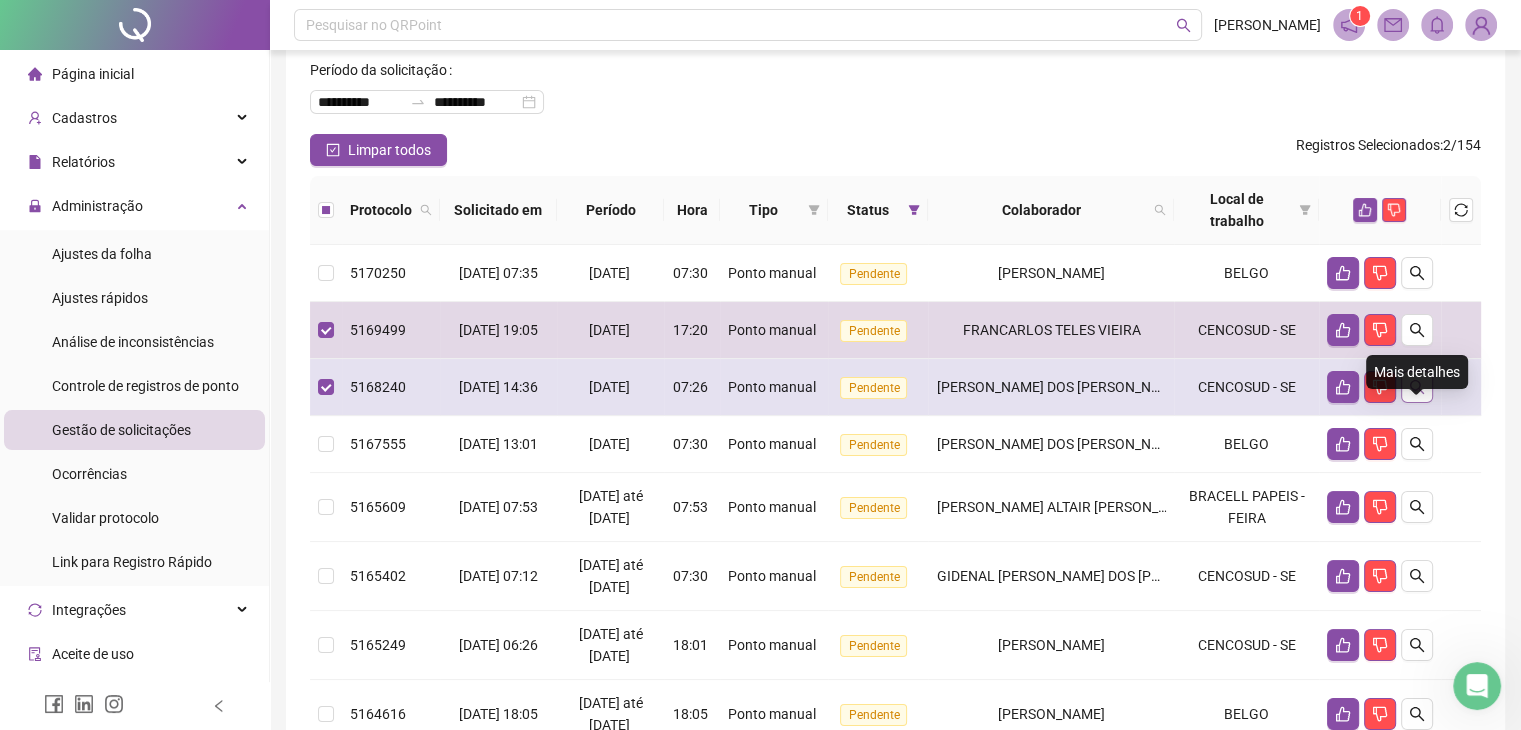 click 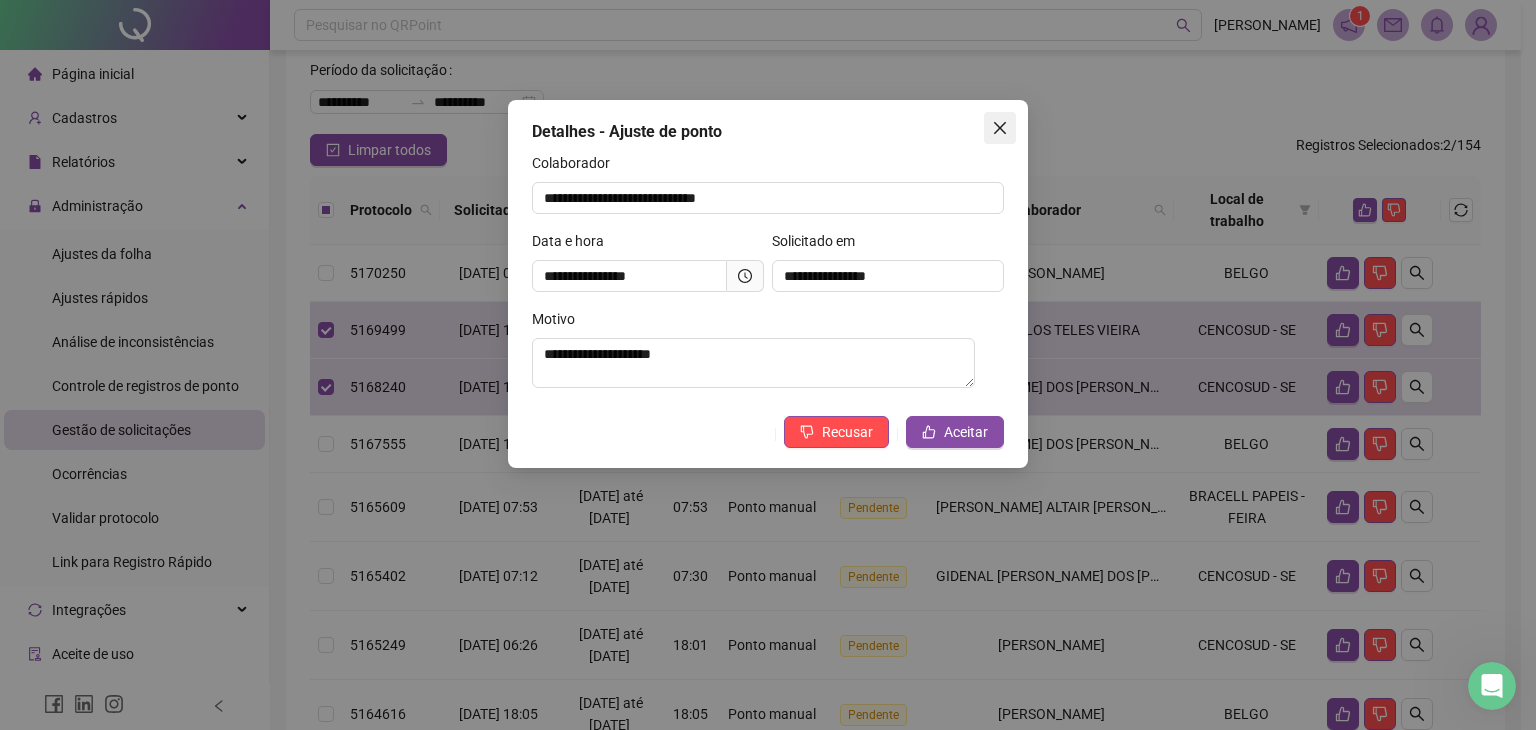 click 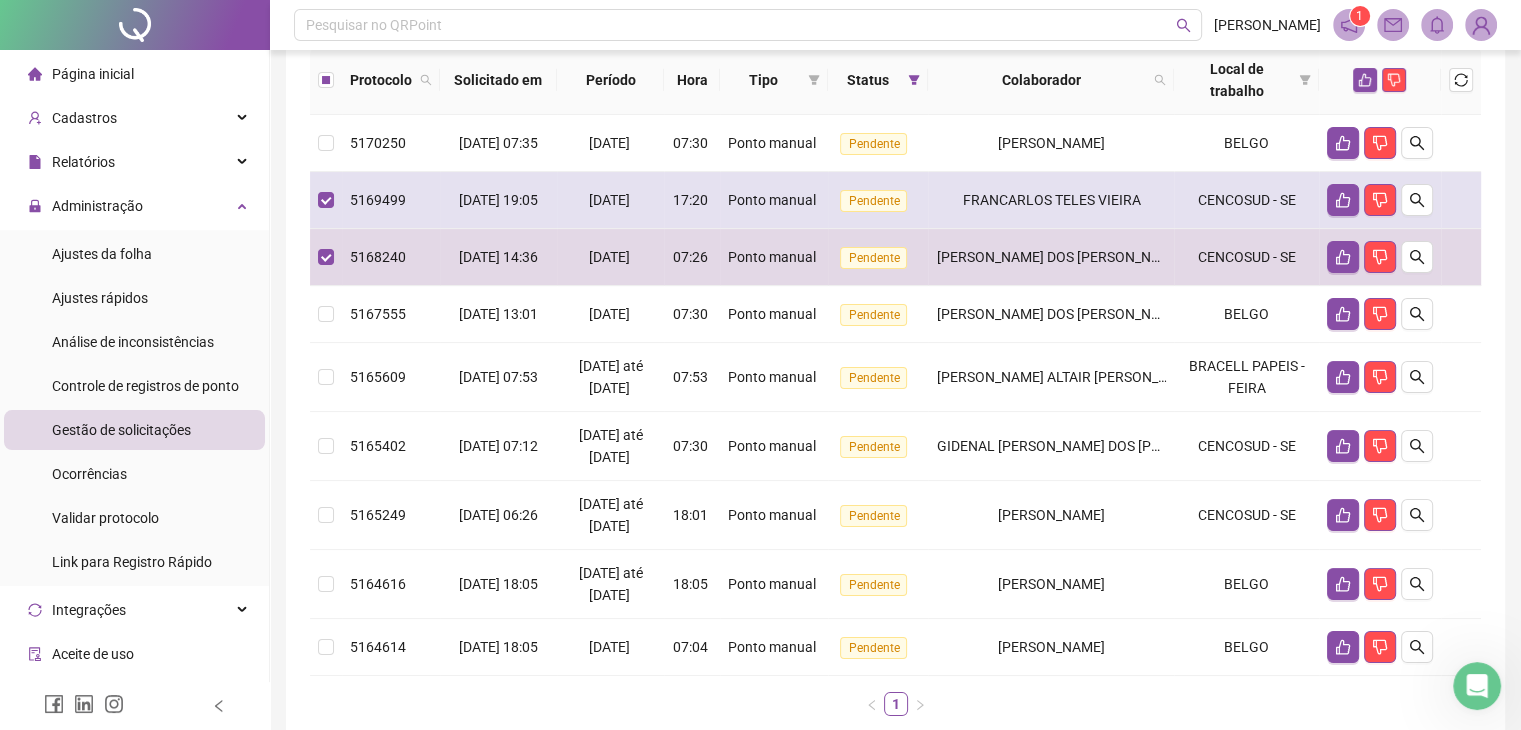 scroll, scrollTop: 298, scrollLeft: 0, axis: vertical 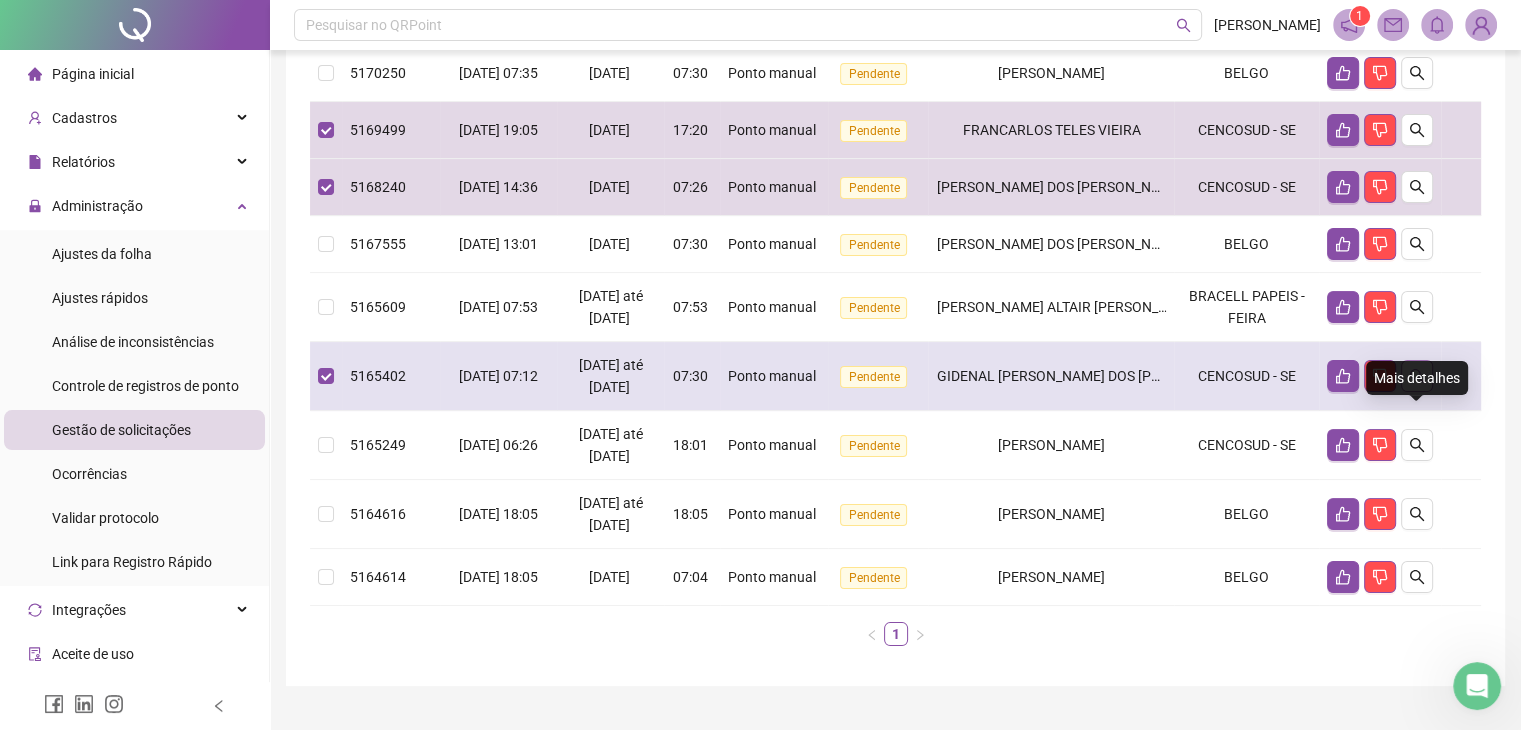 click 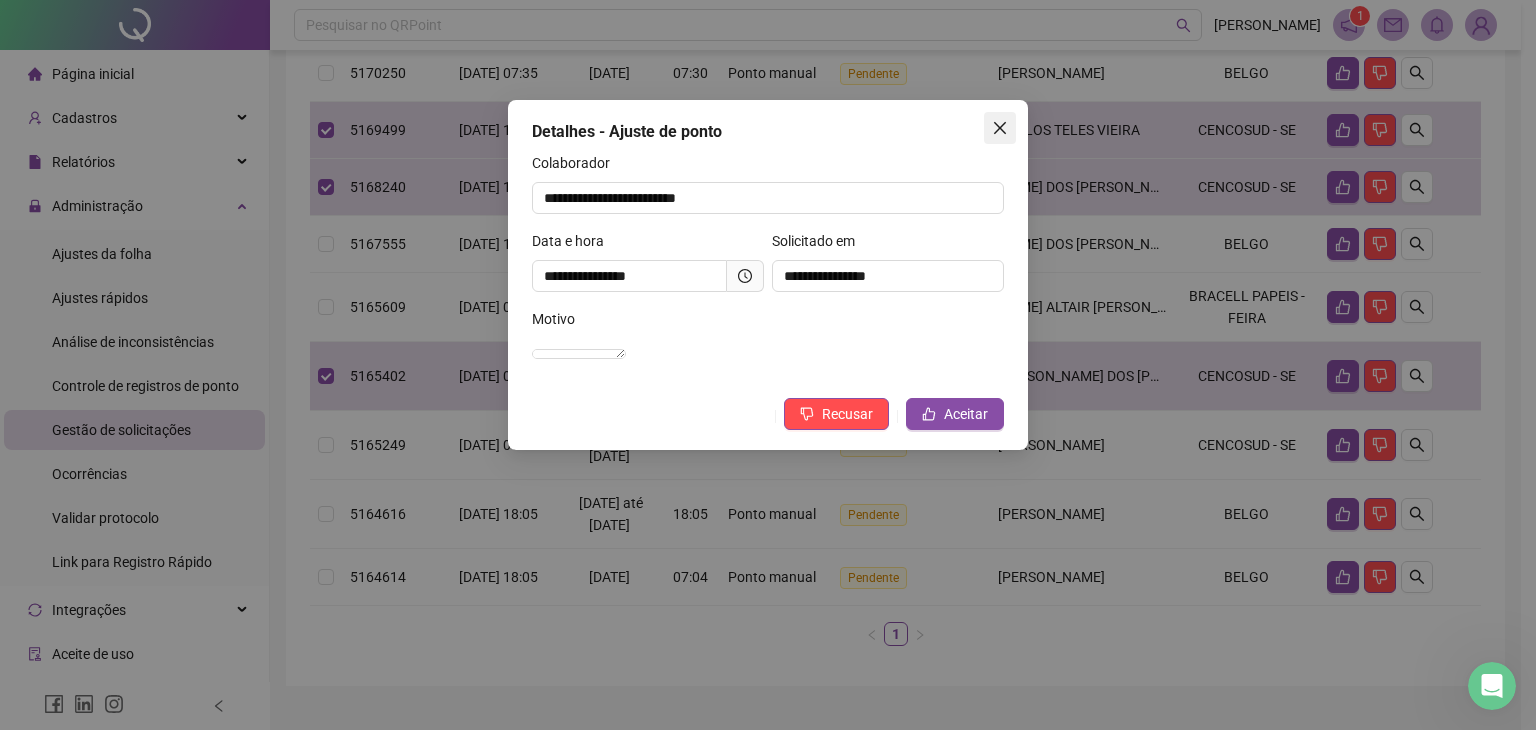 click at bounding box center [1000, 128] 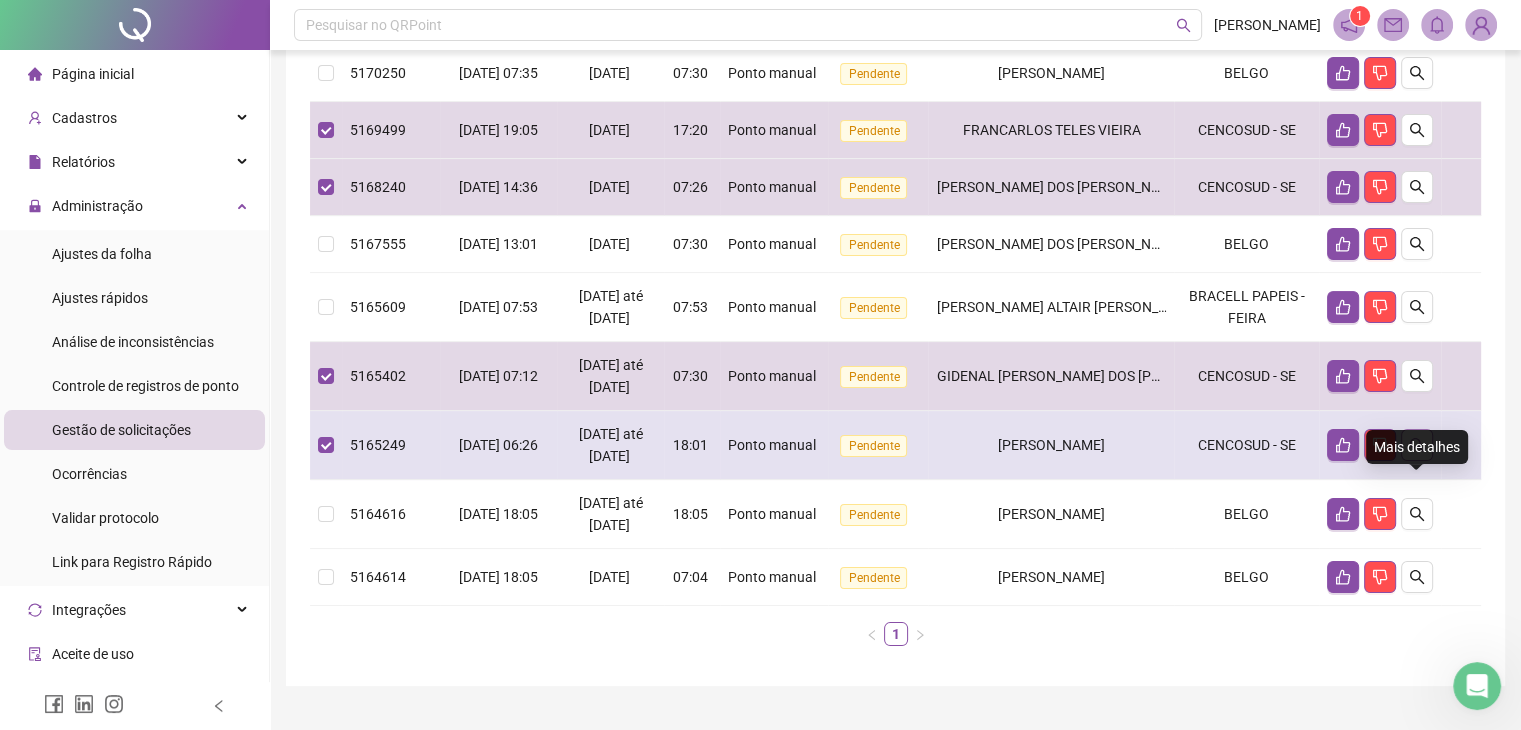 click at bounding box center [1417, 445] 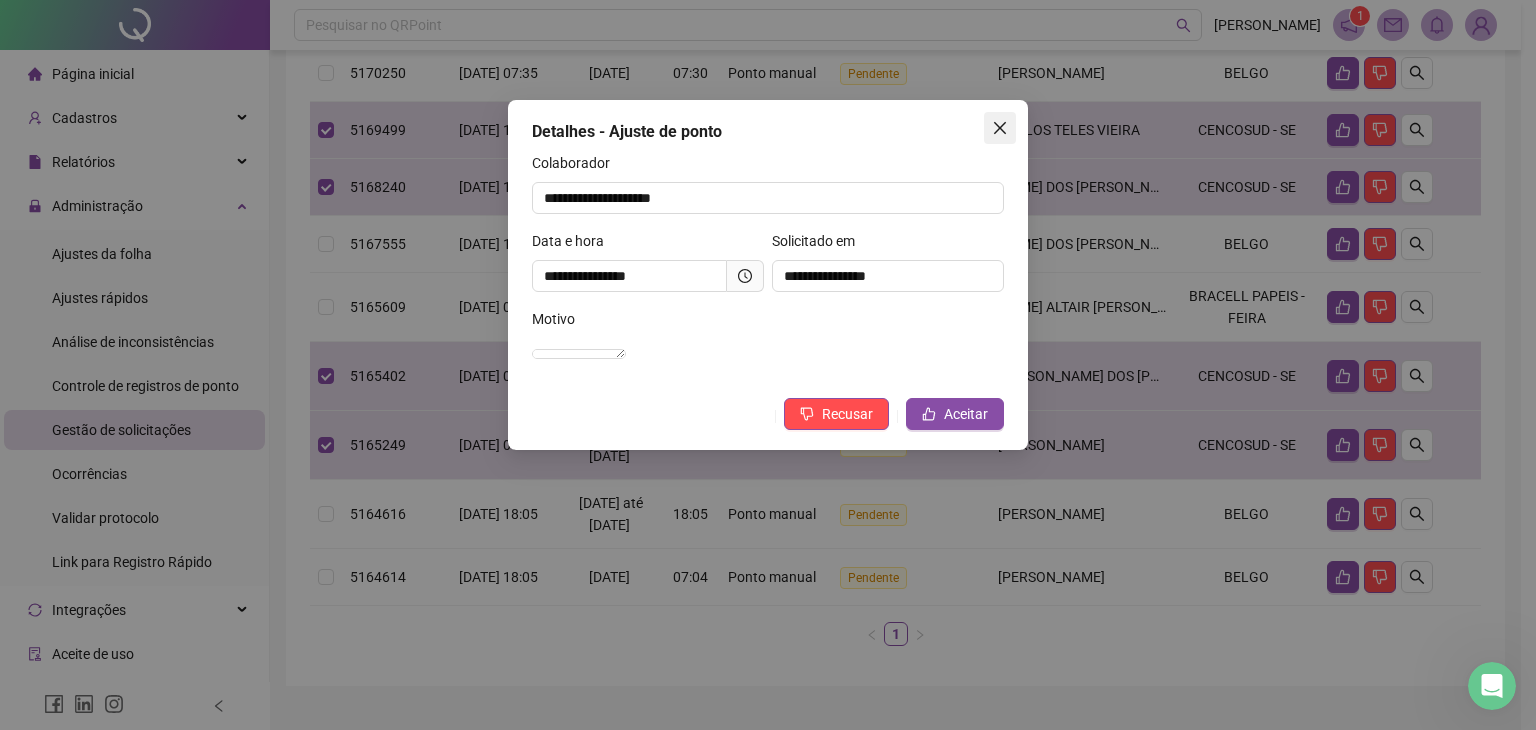 click at bounding box center (1000, 128) 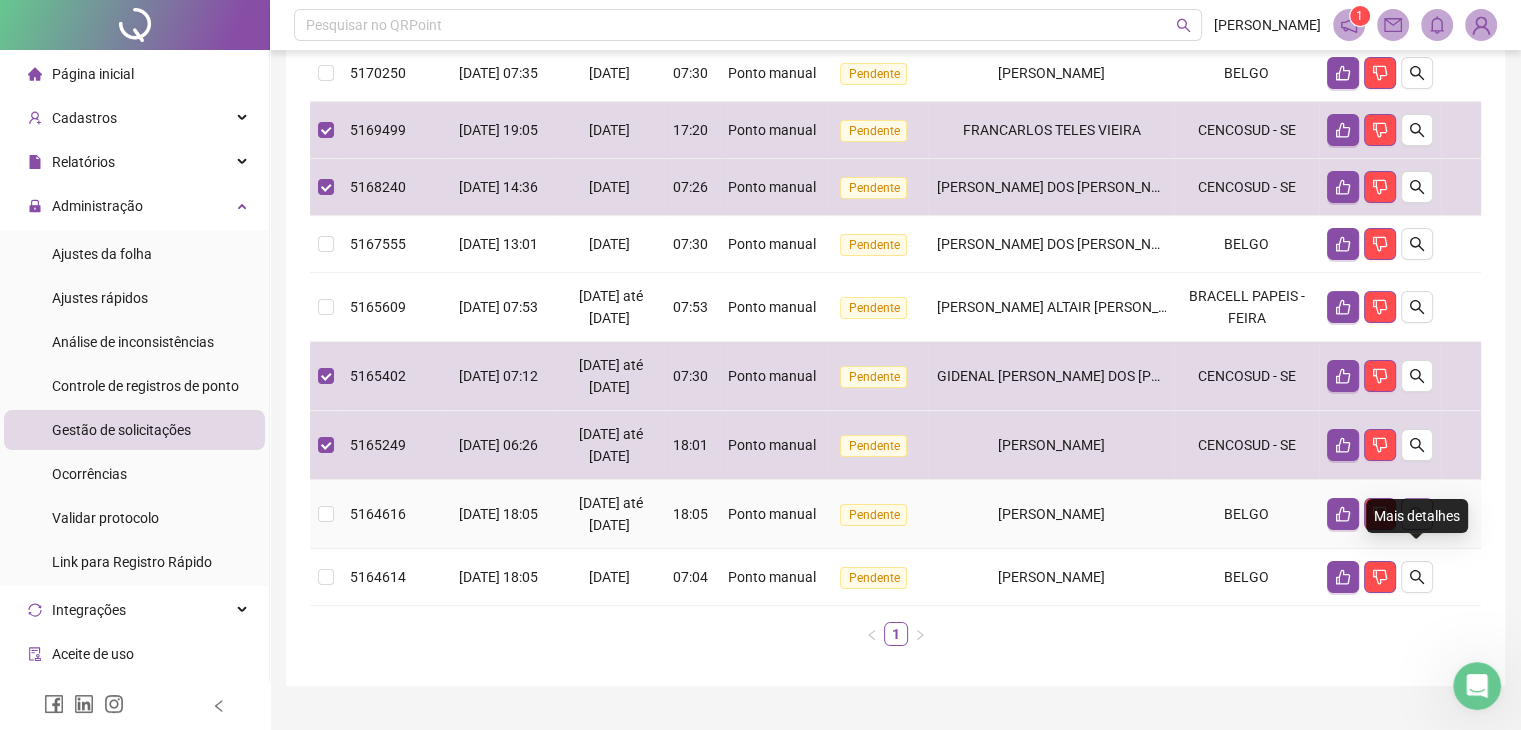 click 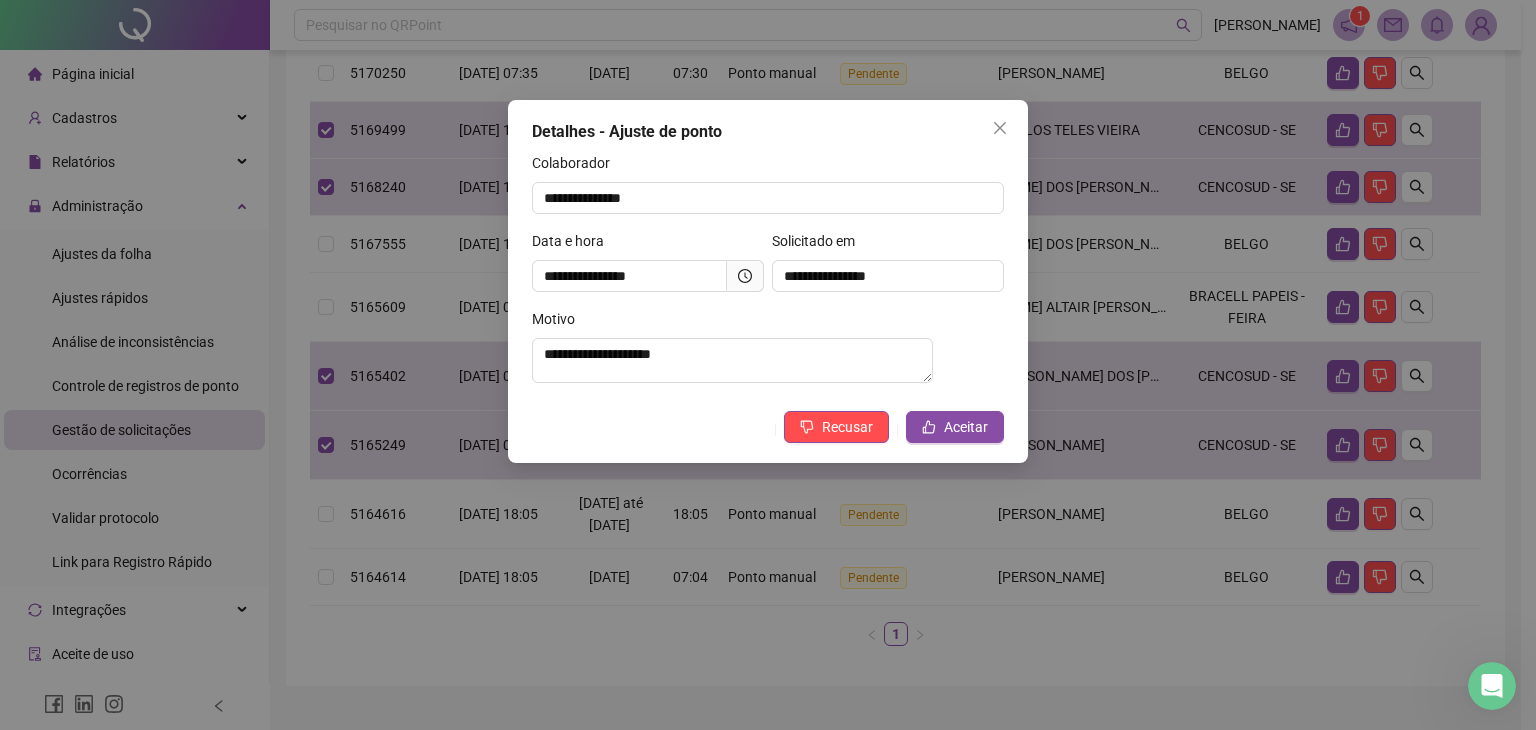 click 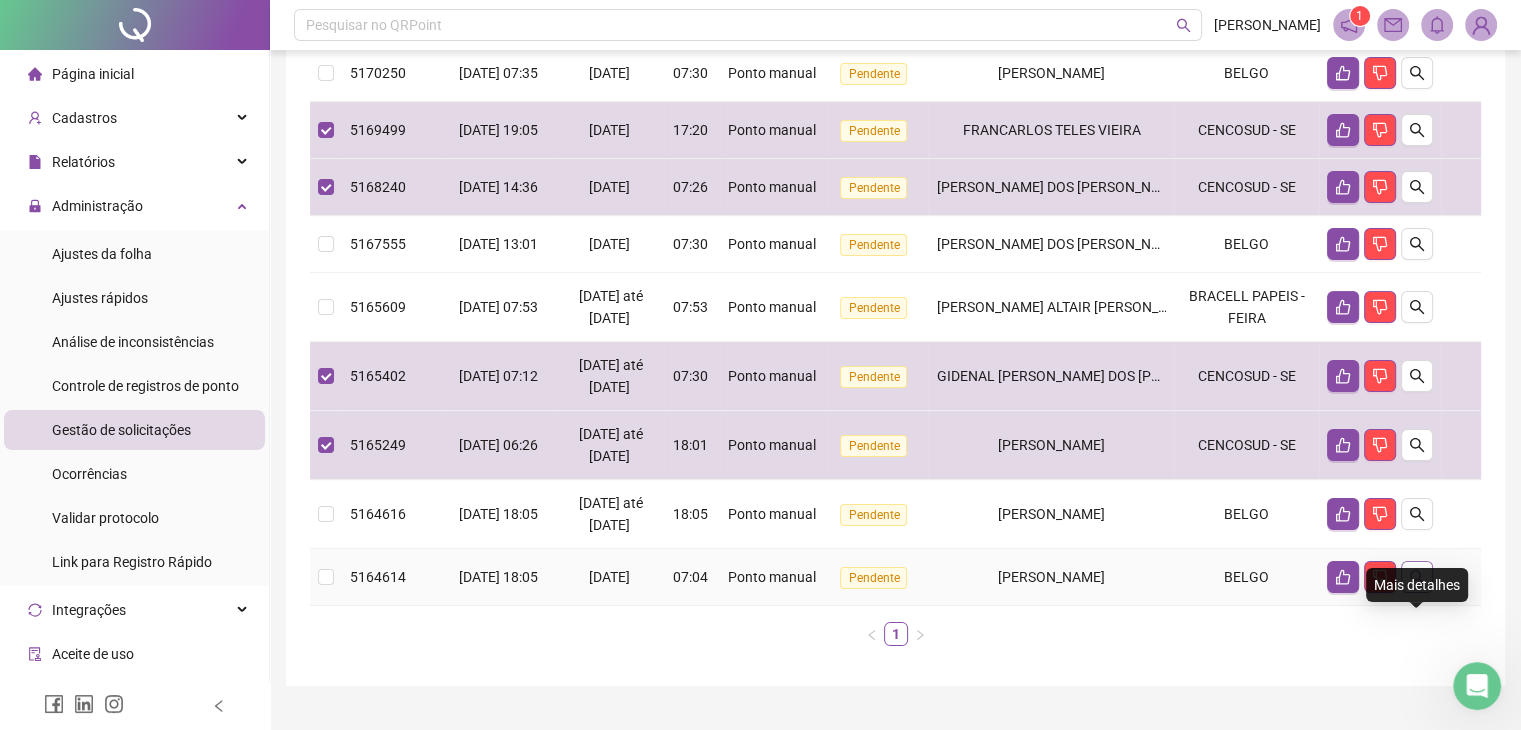 click 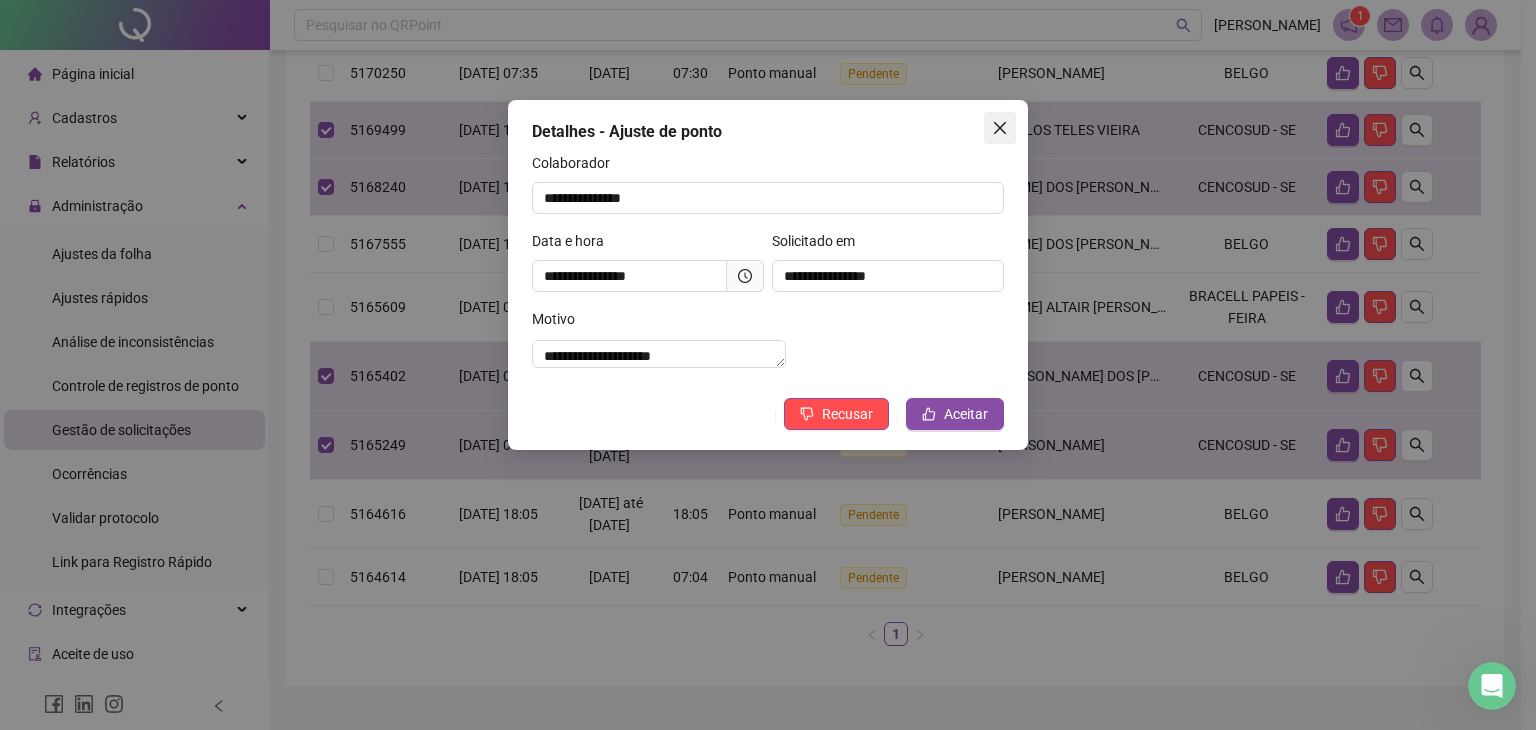 click at bounding box center (1000, 128) 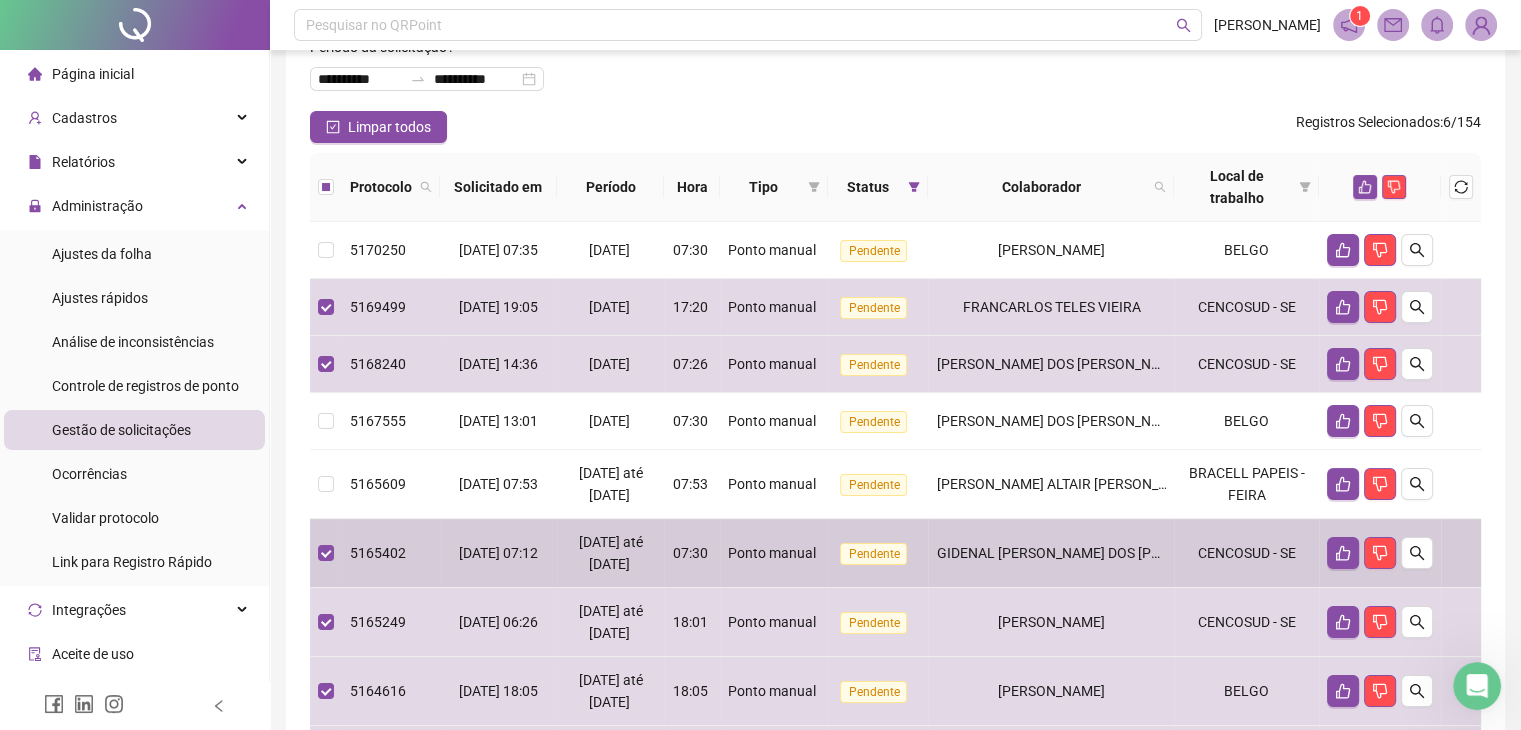 scroll, scrollTop: 0, scrollLeft: 0, axis: both 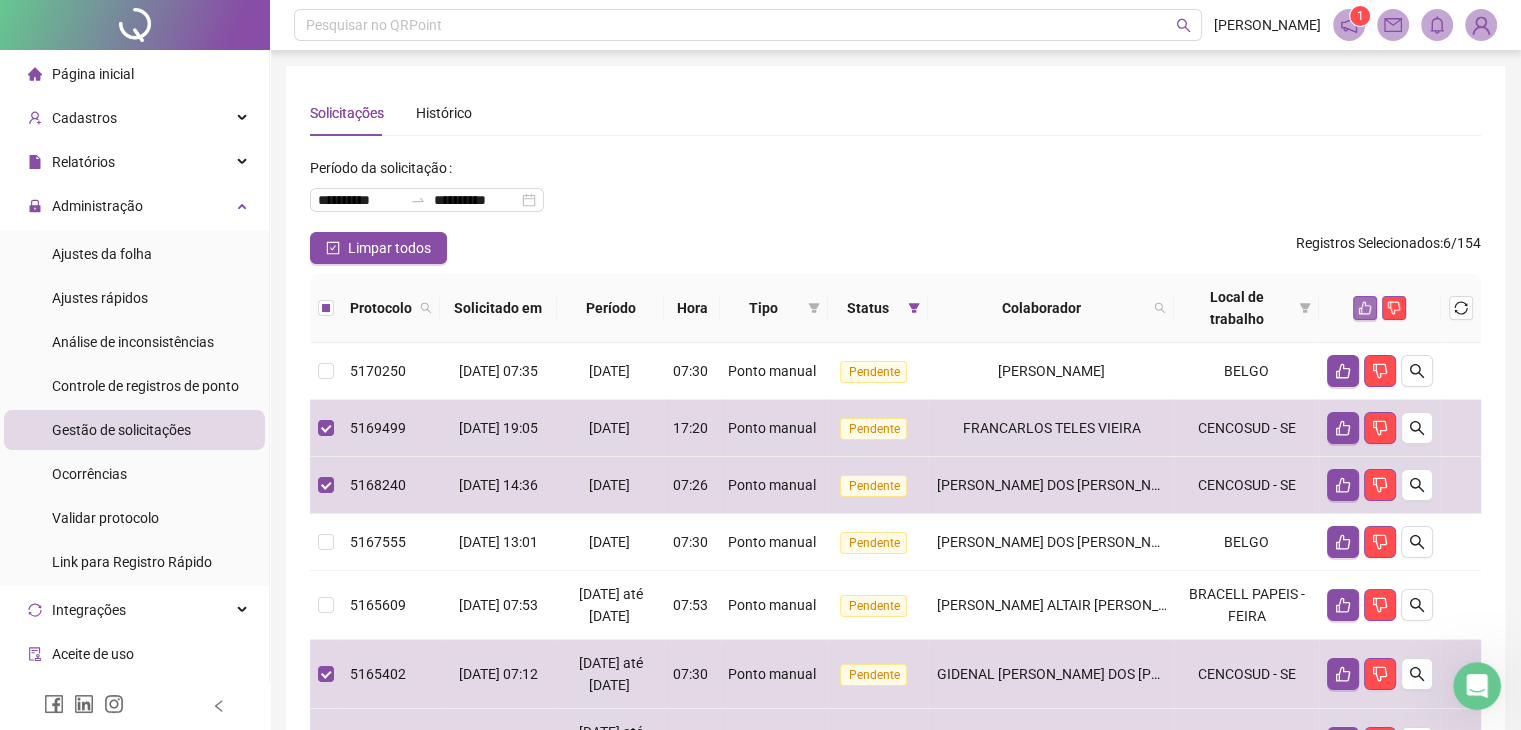 click 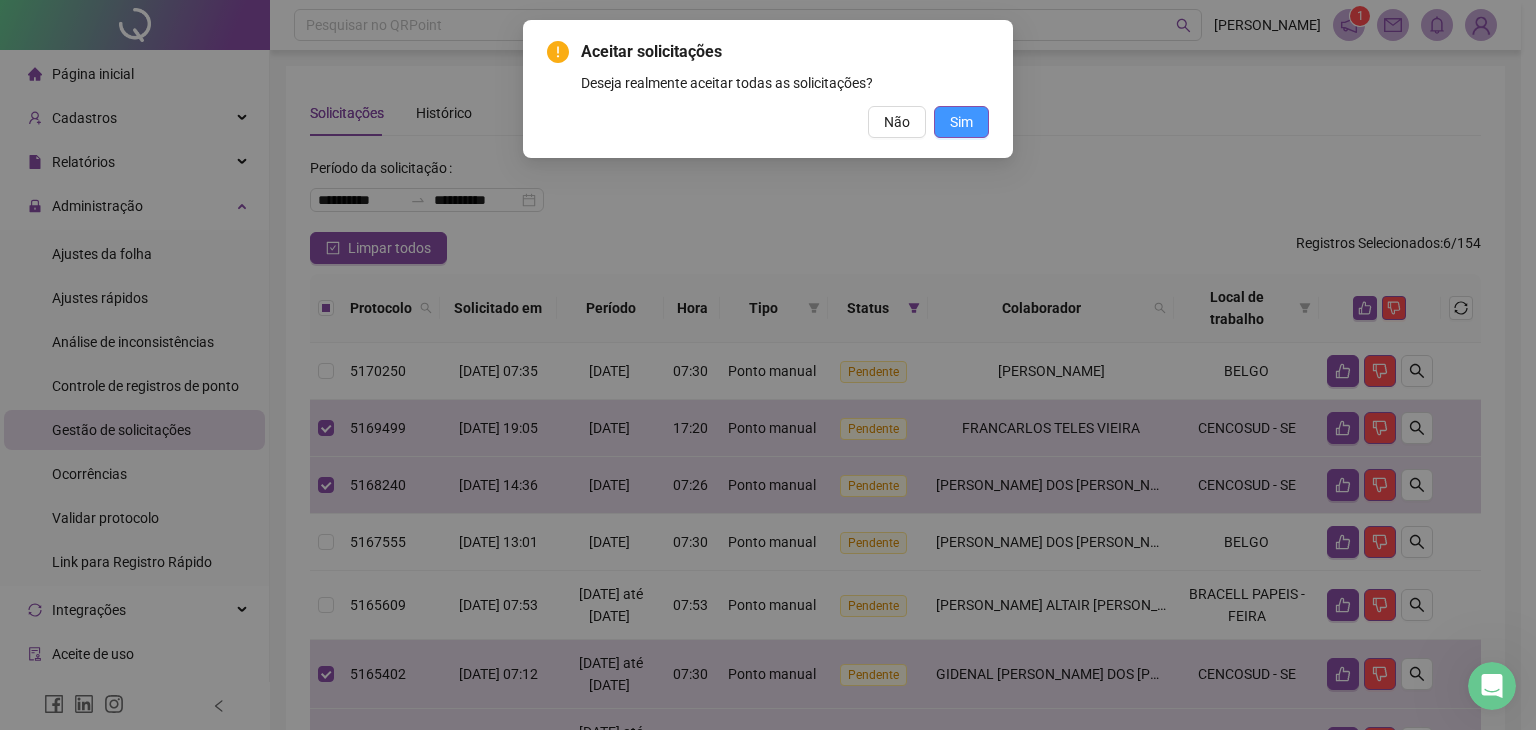 click on "Sim" at bounding box center [961, 122] 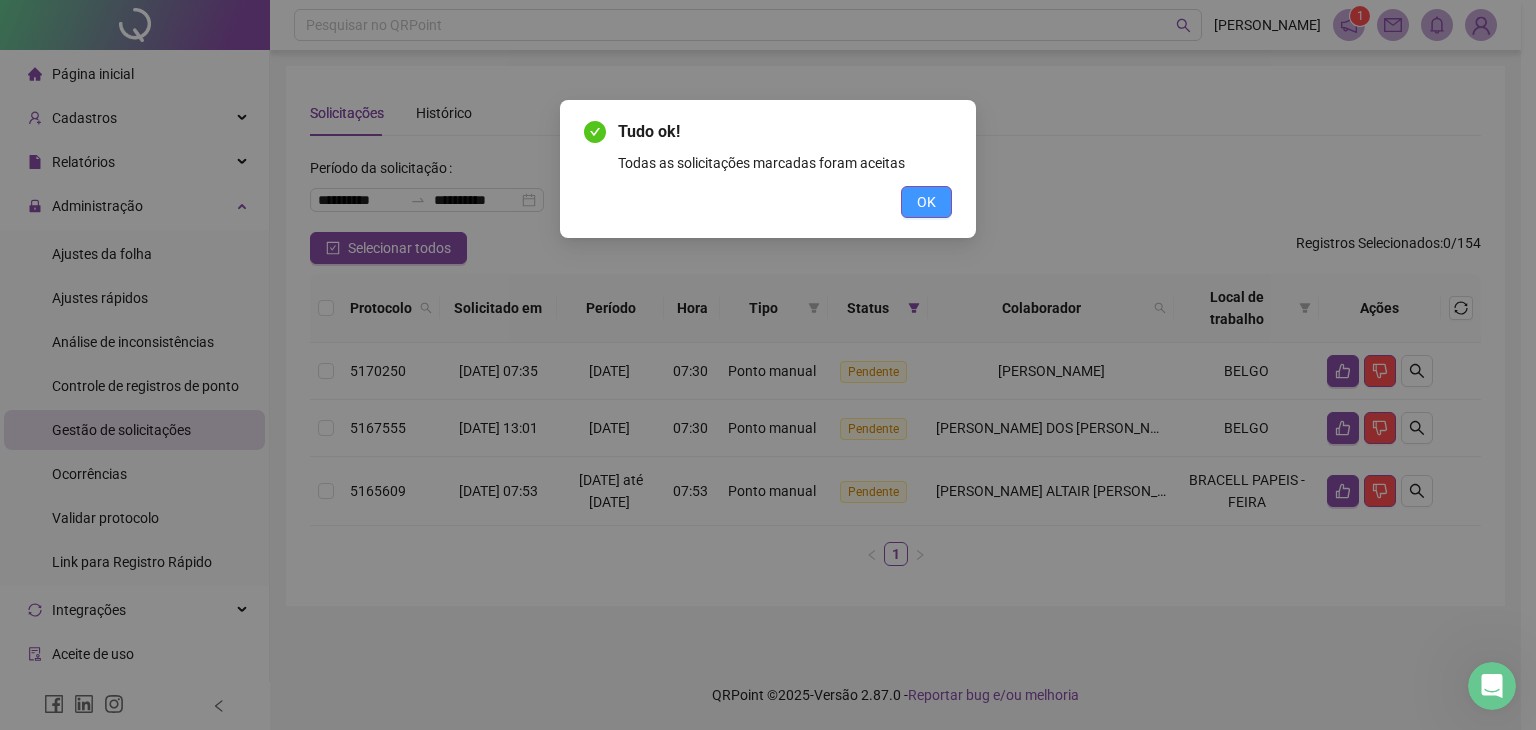 click on "OK" at bounding box center (926, 202) 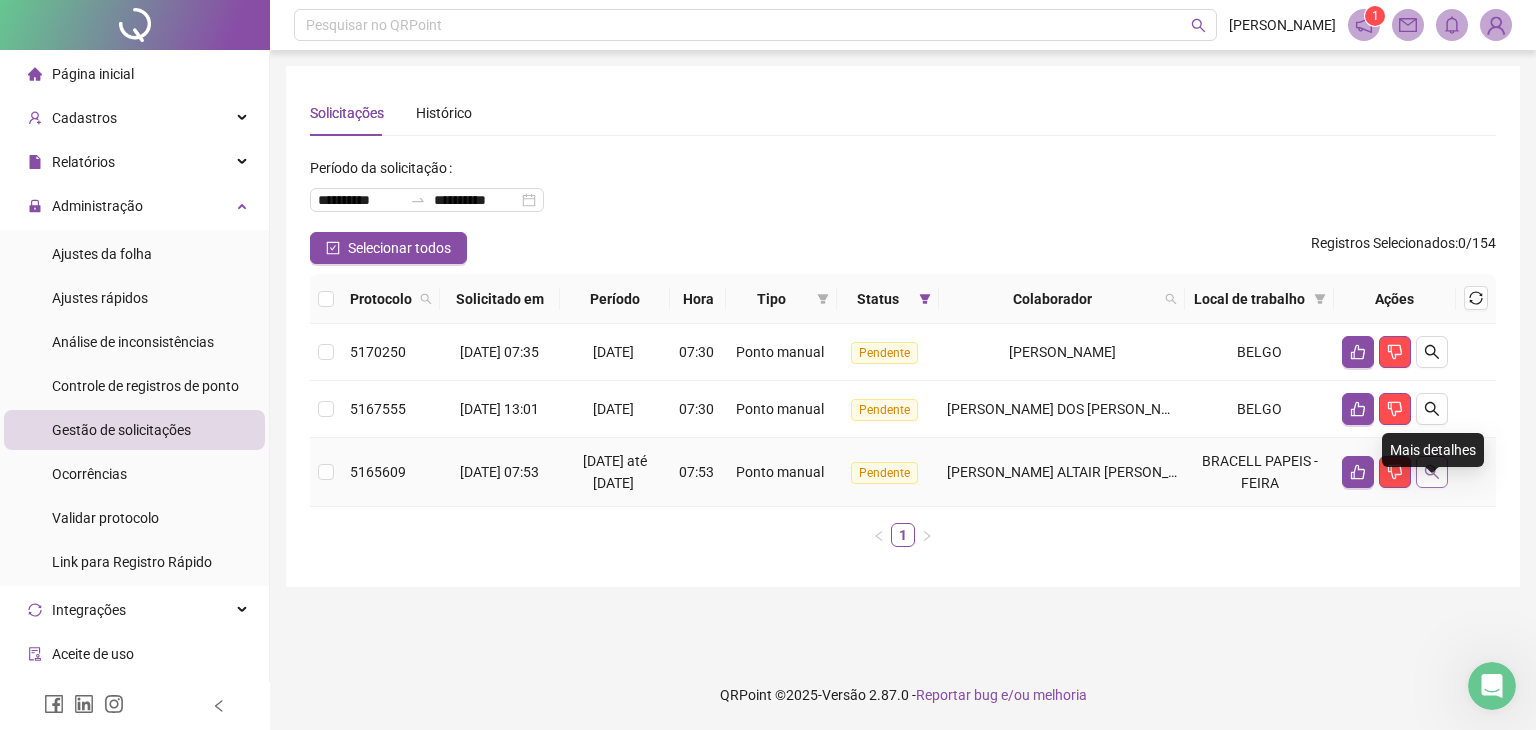 click 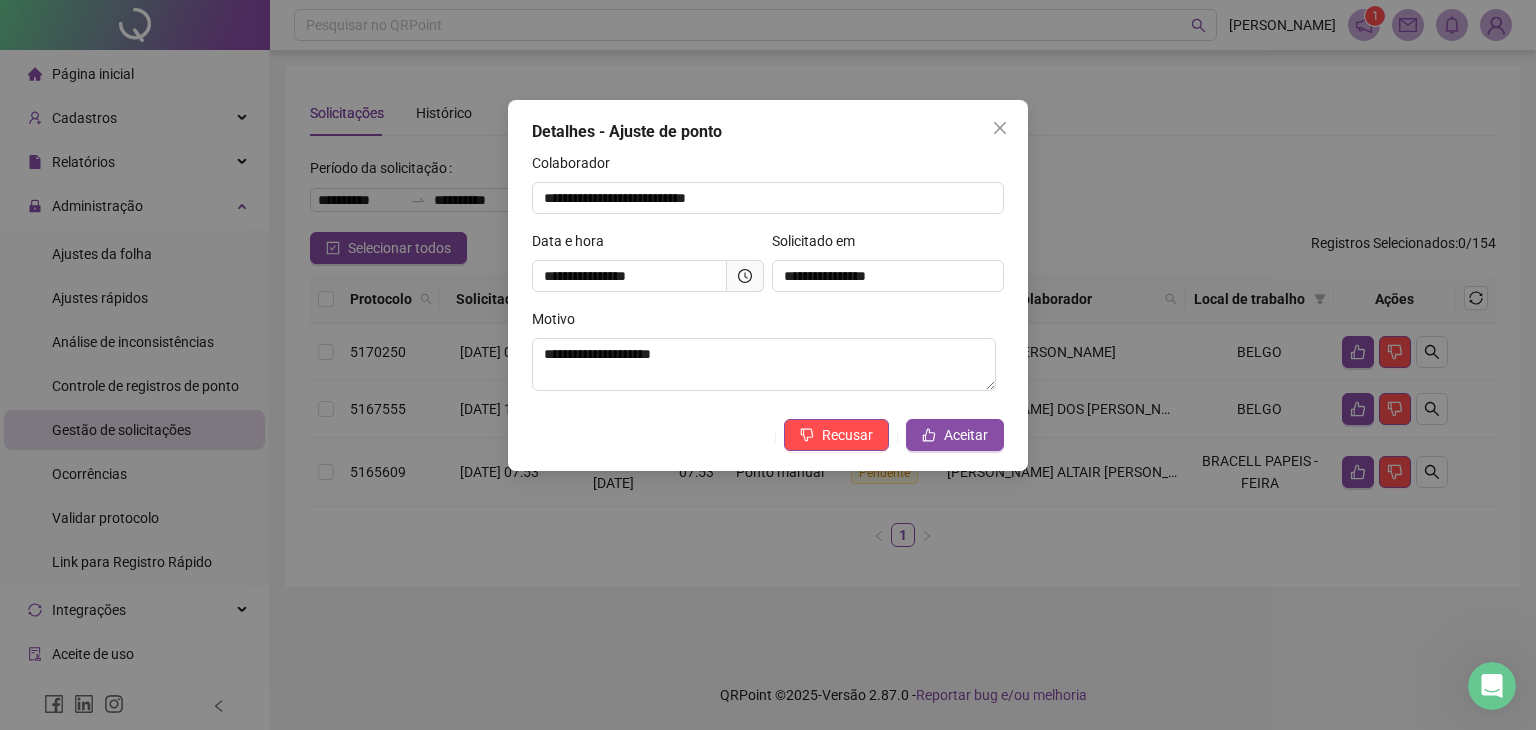 click 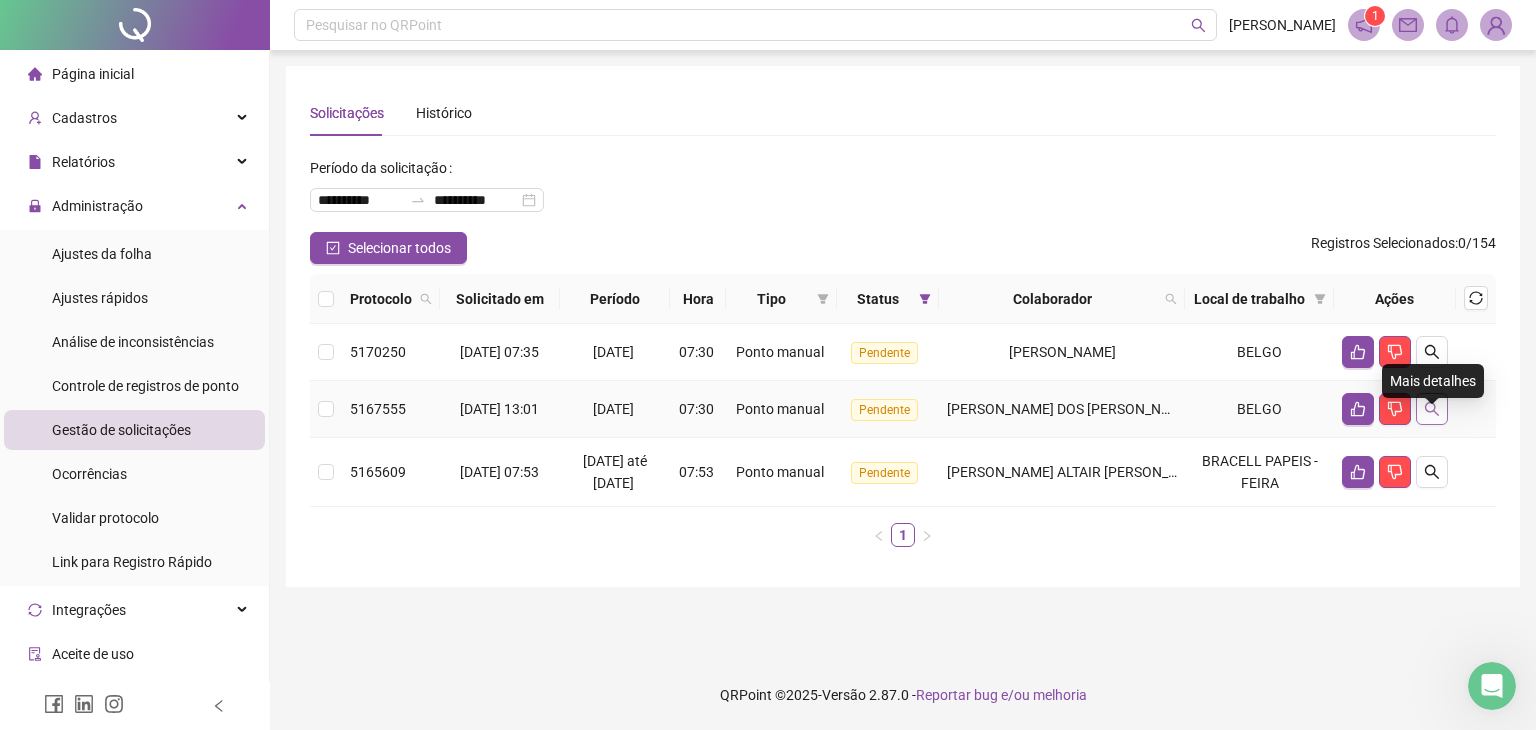 click at bounding box center [1432, 409] 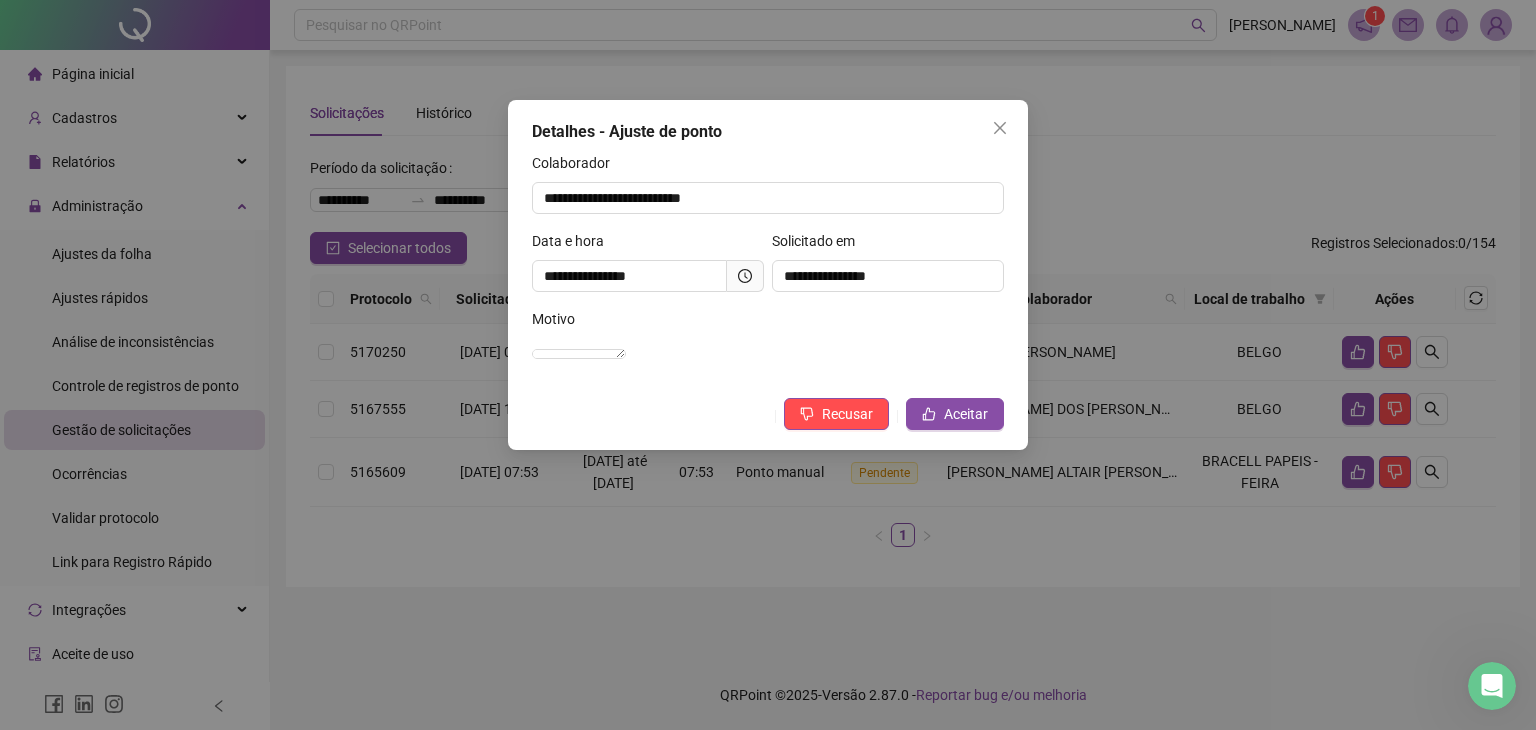 click 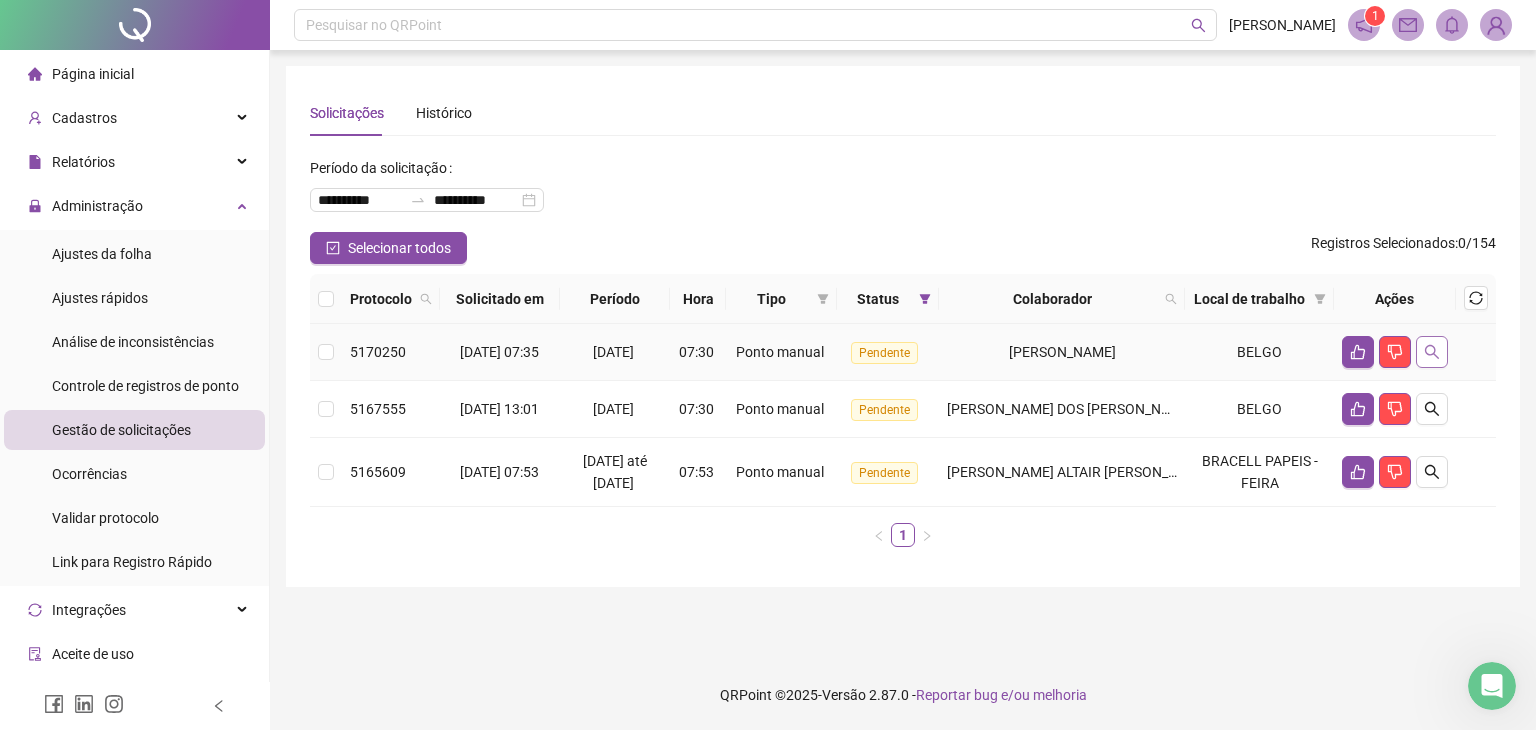 click at bounding box center [1432, 352] 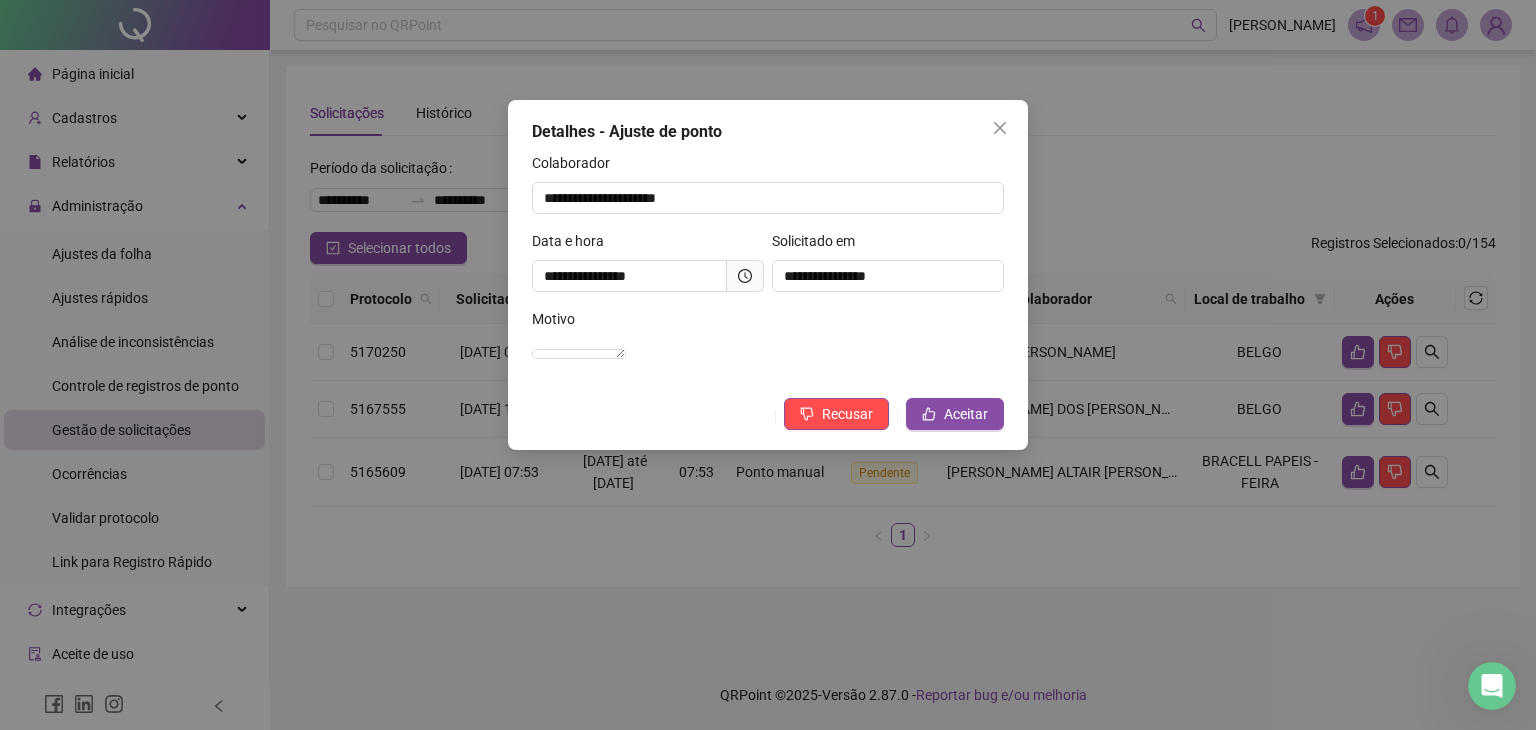 click 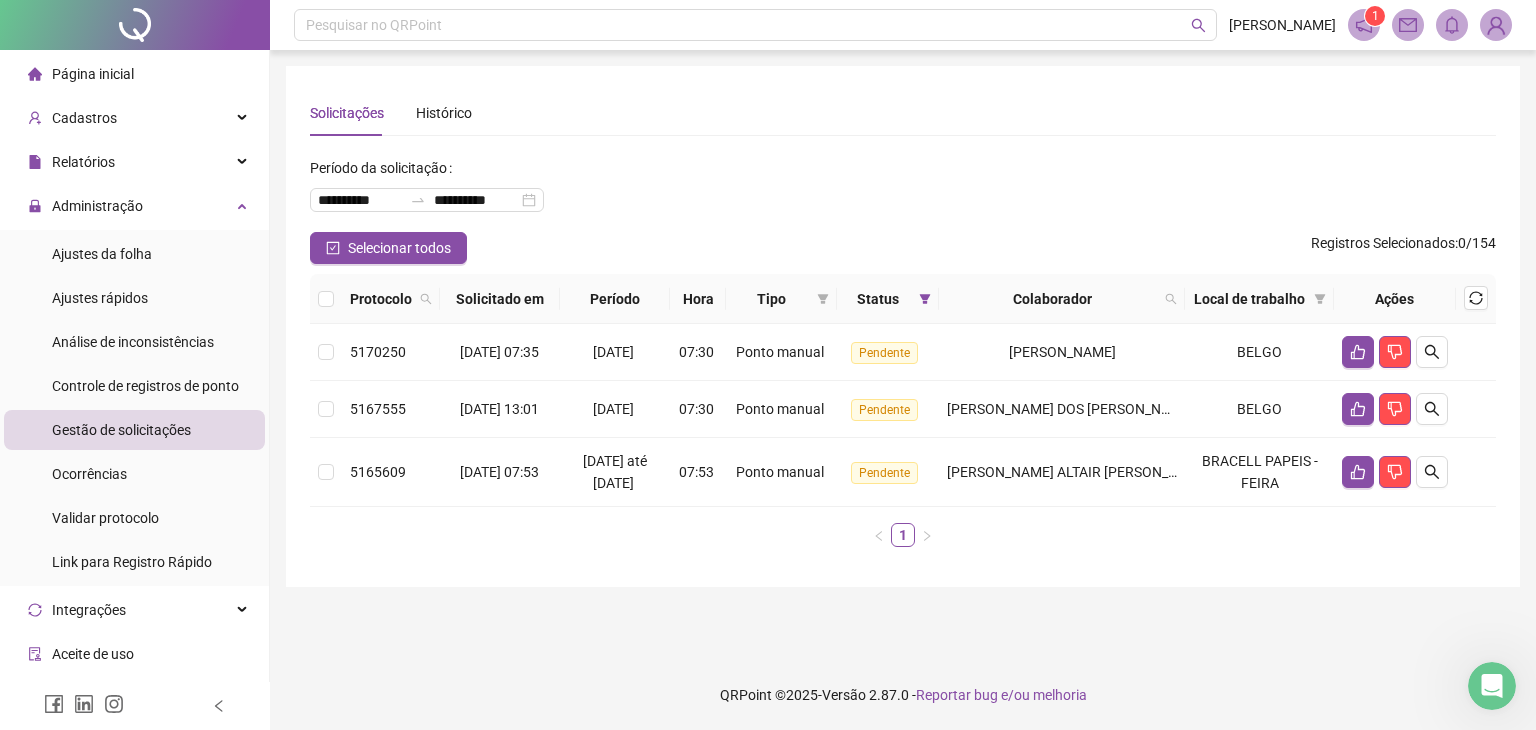 drag, startPoint x: 327, startPoint y: 249, endPoint x: 663, endPoint y: 285, distance: 337.92307 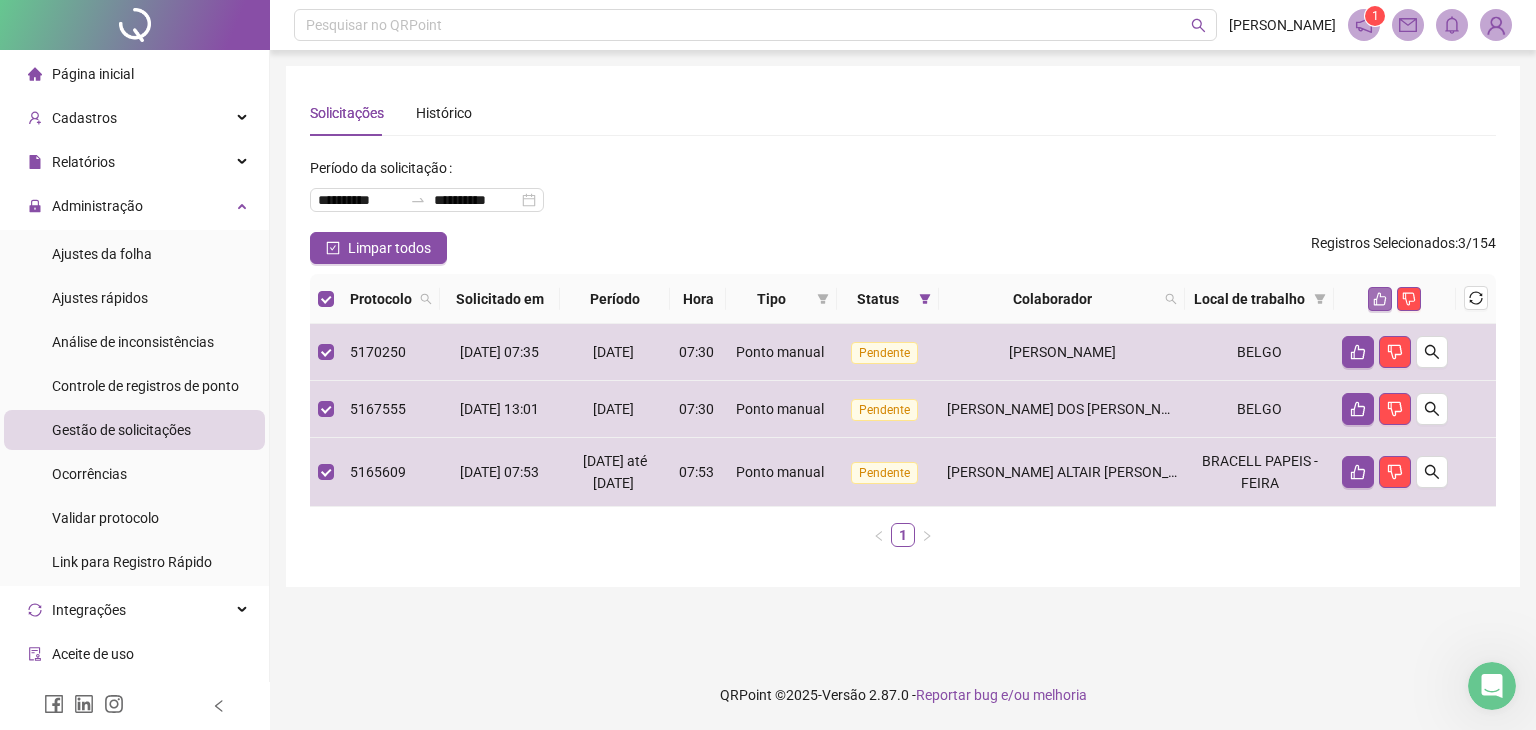 click at bounding box center (1380, 299) 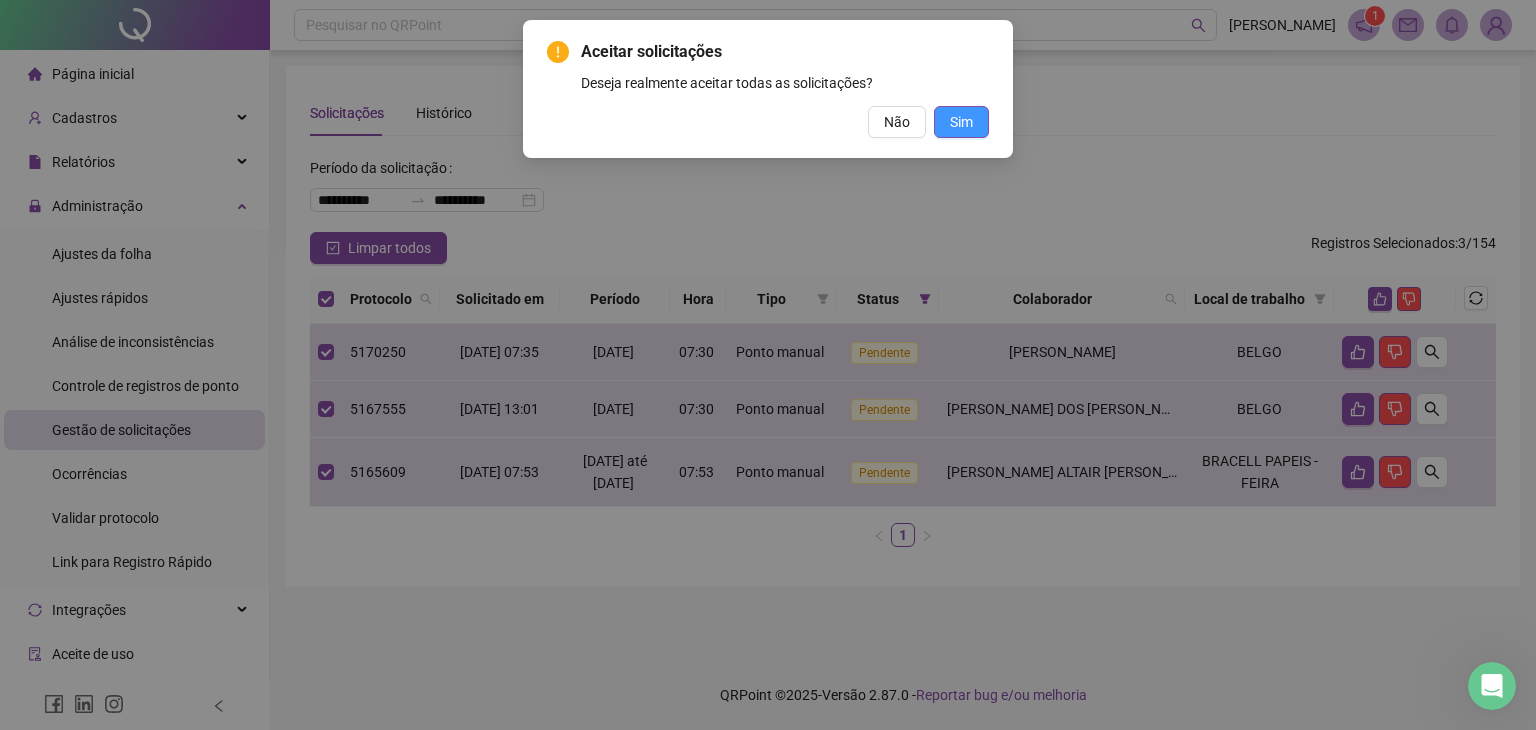click on "Sim" at bounding box center [961, 122] 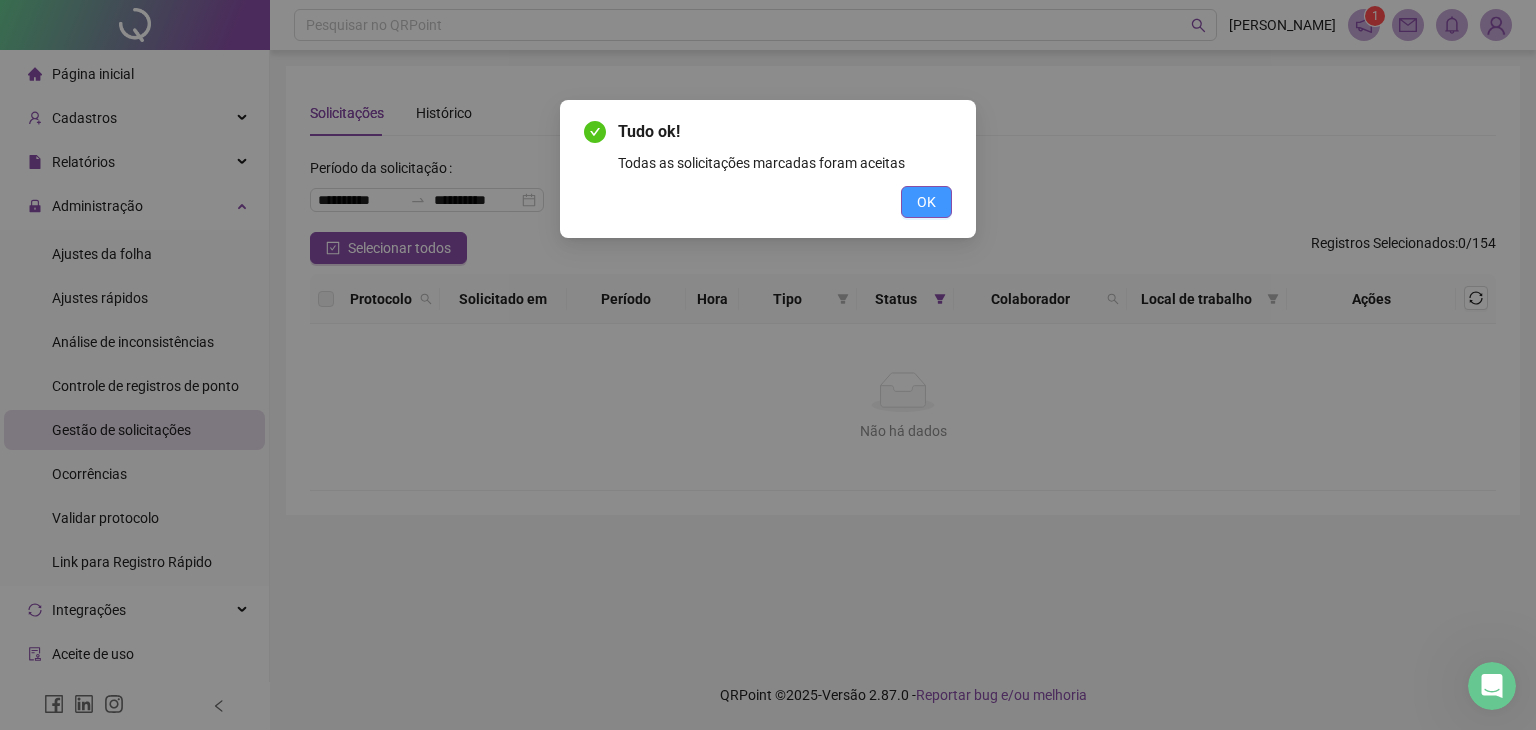 drag, startPoint x: 920, startPoint y: 195, endPoint x: 1151, endPoint y: 209, distance: 231.42386 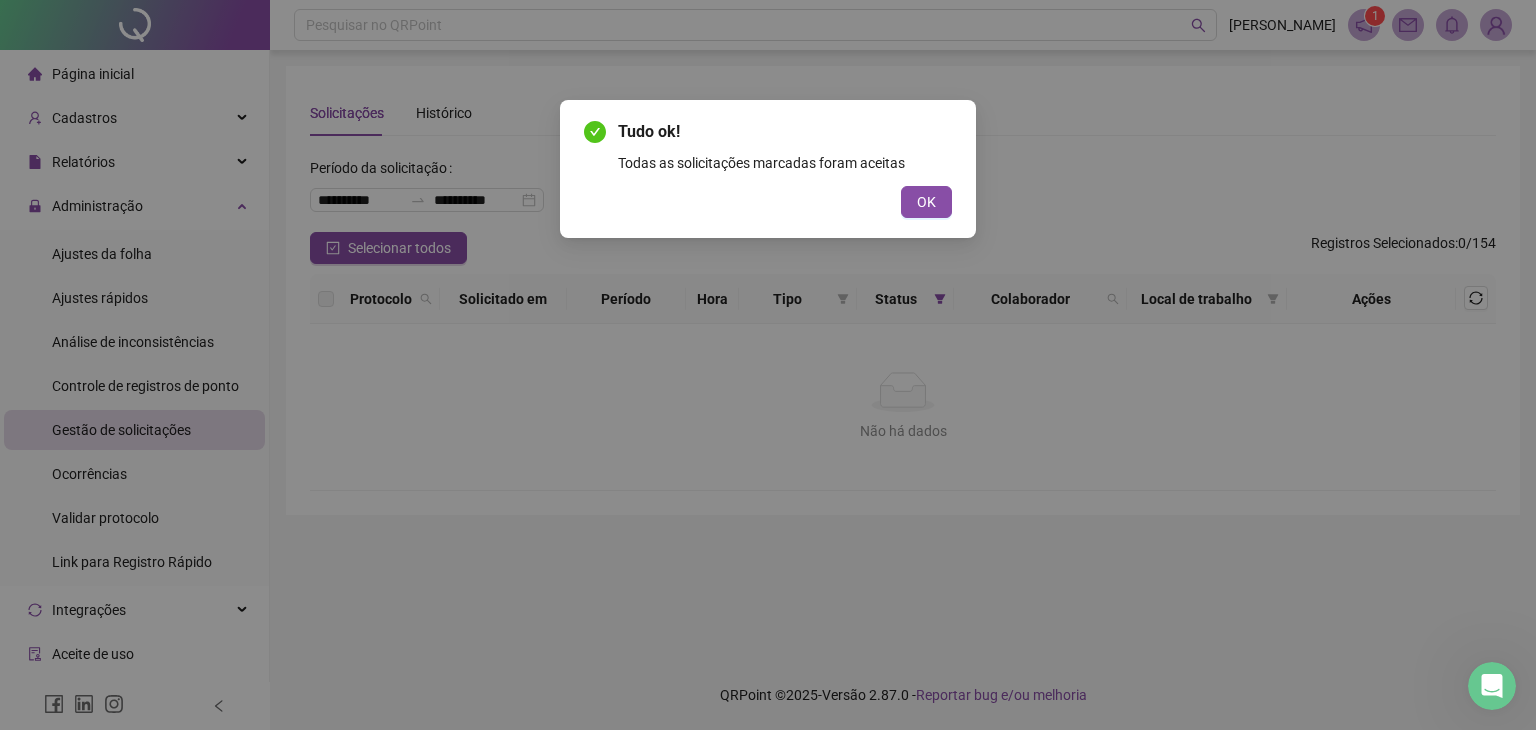 click on "OK" at bounding box center (926, 202) 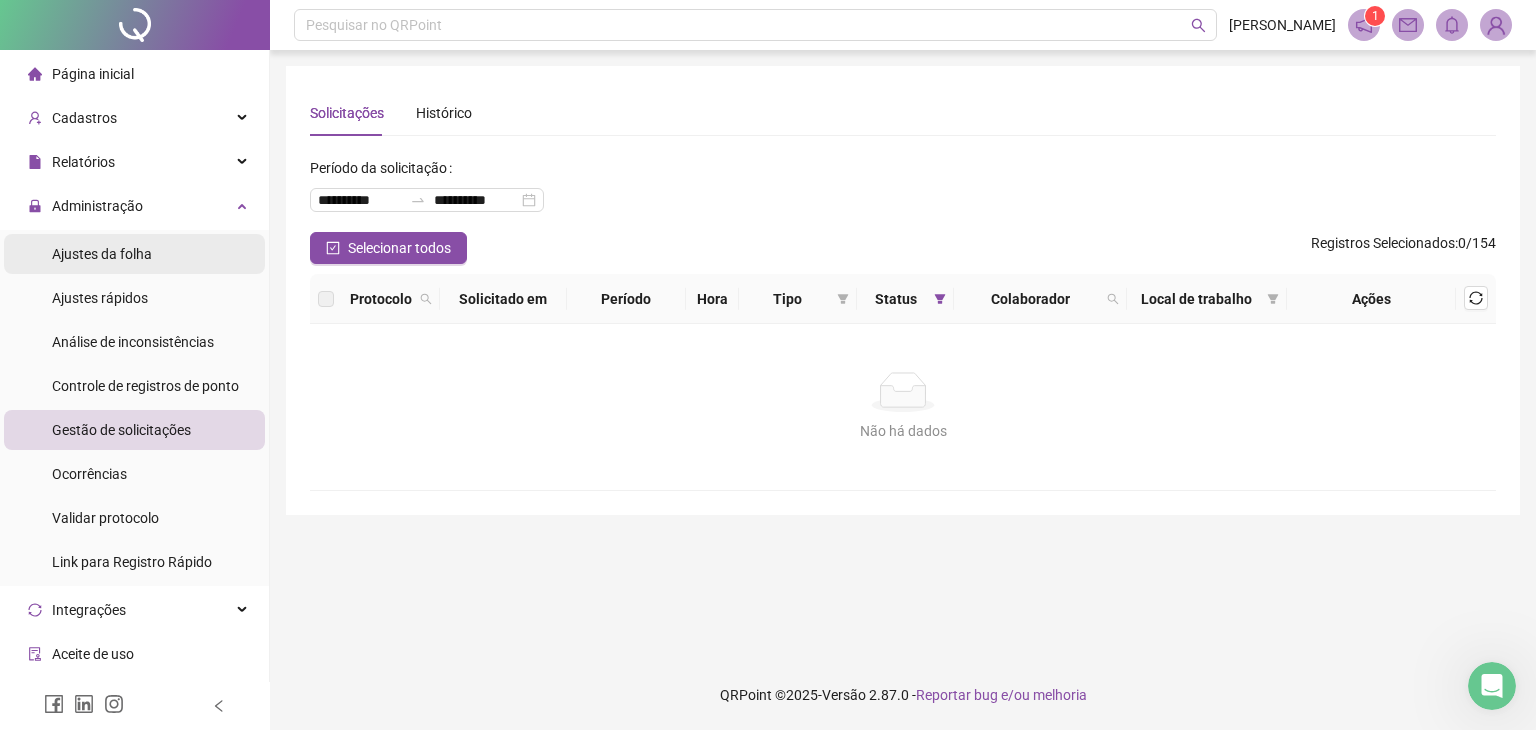 click on "Ajustes da folha" at bounding box center [102, 254] 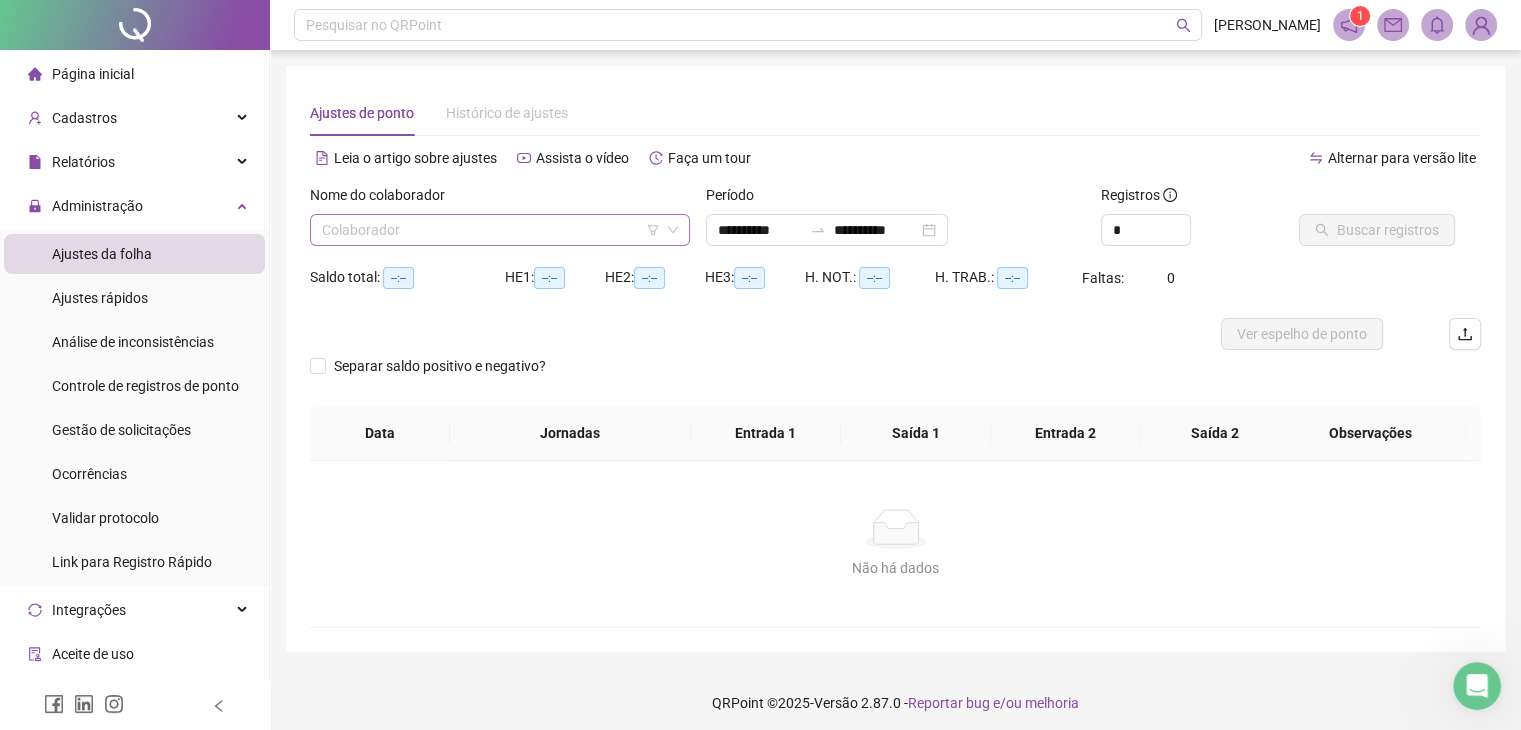 click at bounding box center (494, 230) 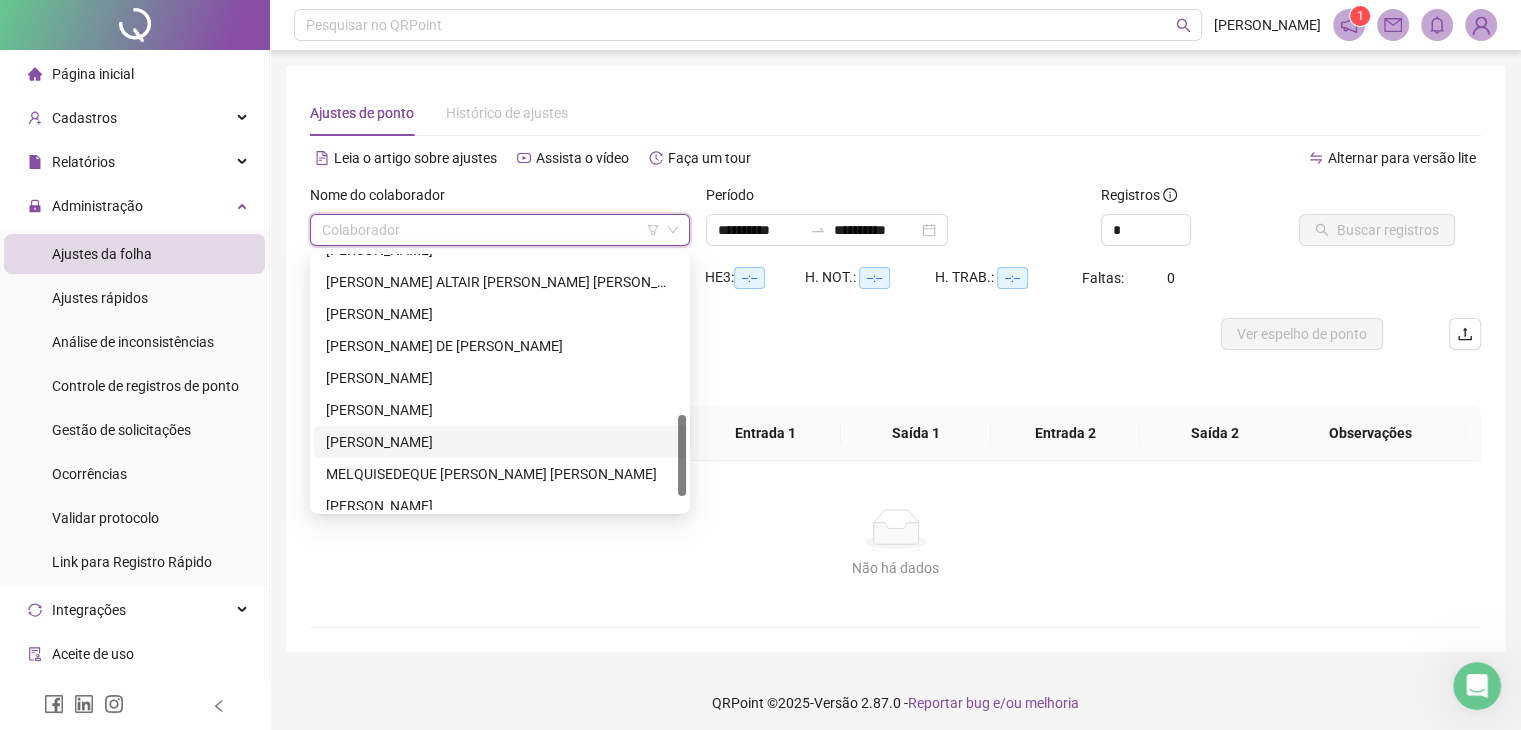 scroll, scrollTop: 400, scrollLeft: 0, axis: vertical 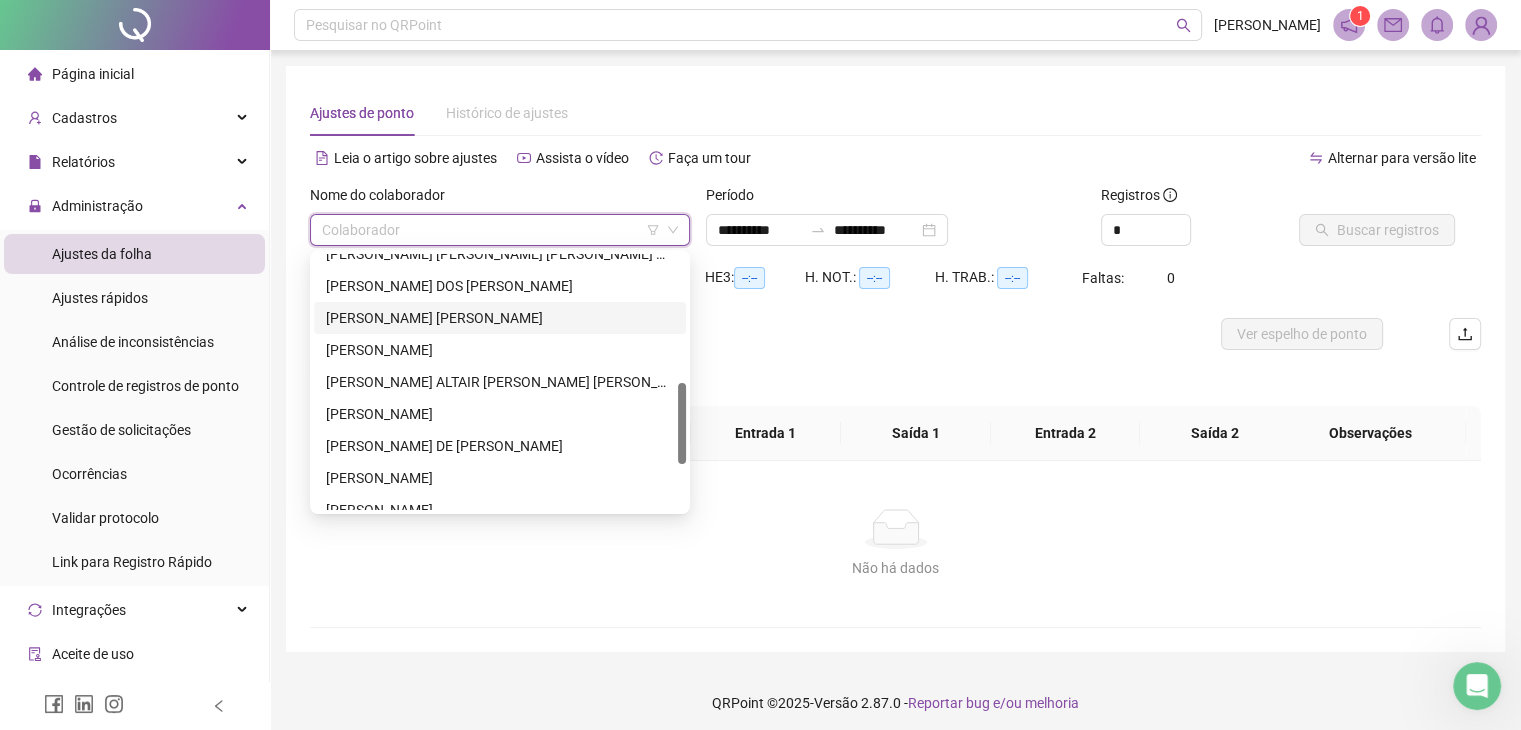 click on "[PERSON_NAME] [PERSON_NAME]" at bounding box center [500, 318] 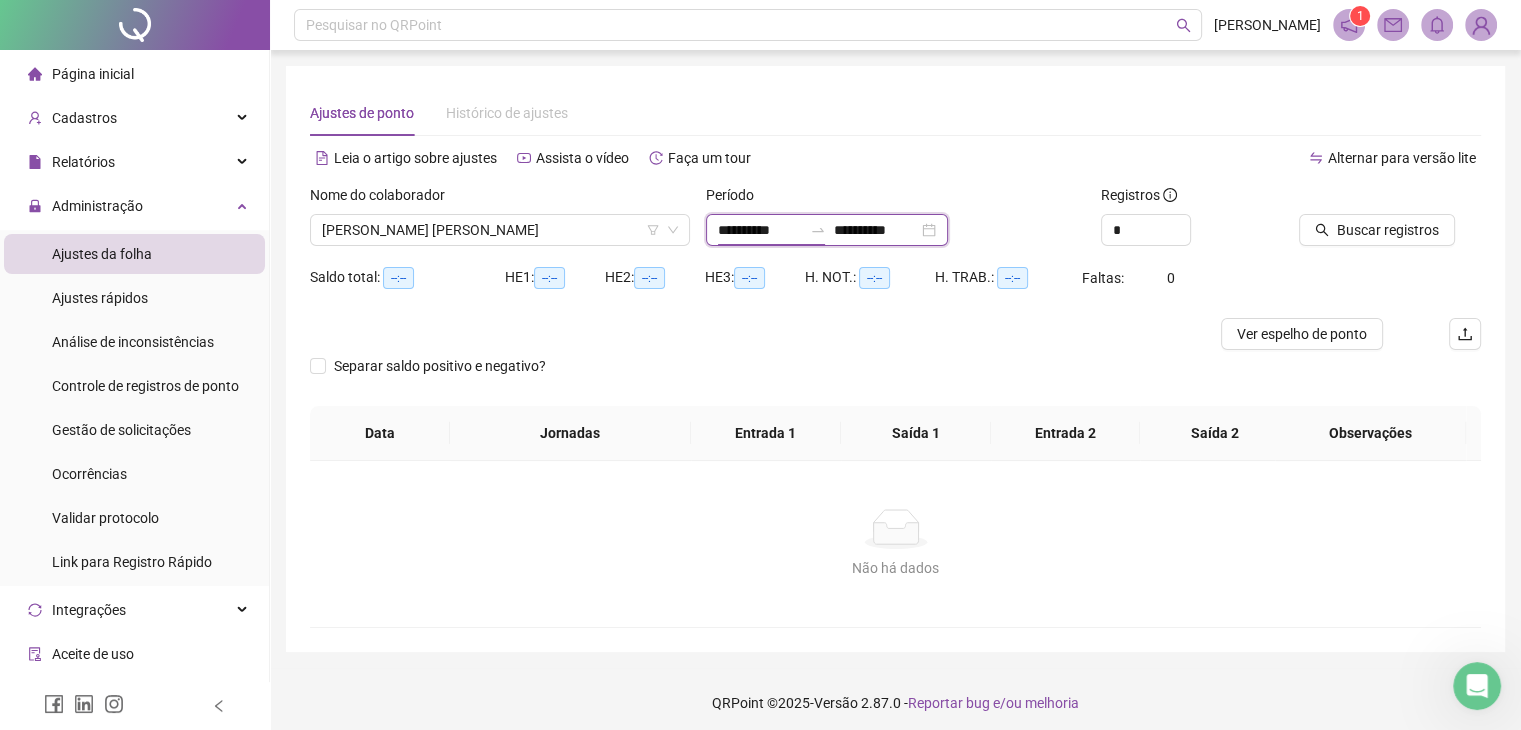 click on "**********" at bounding box center [760, 230] 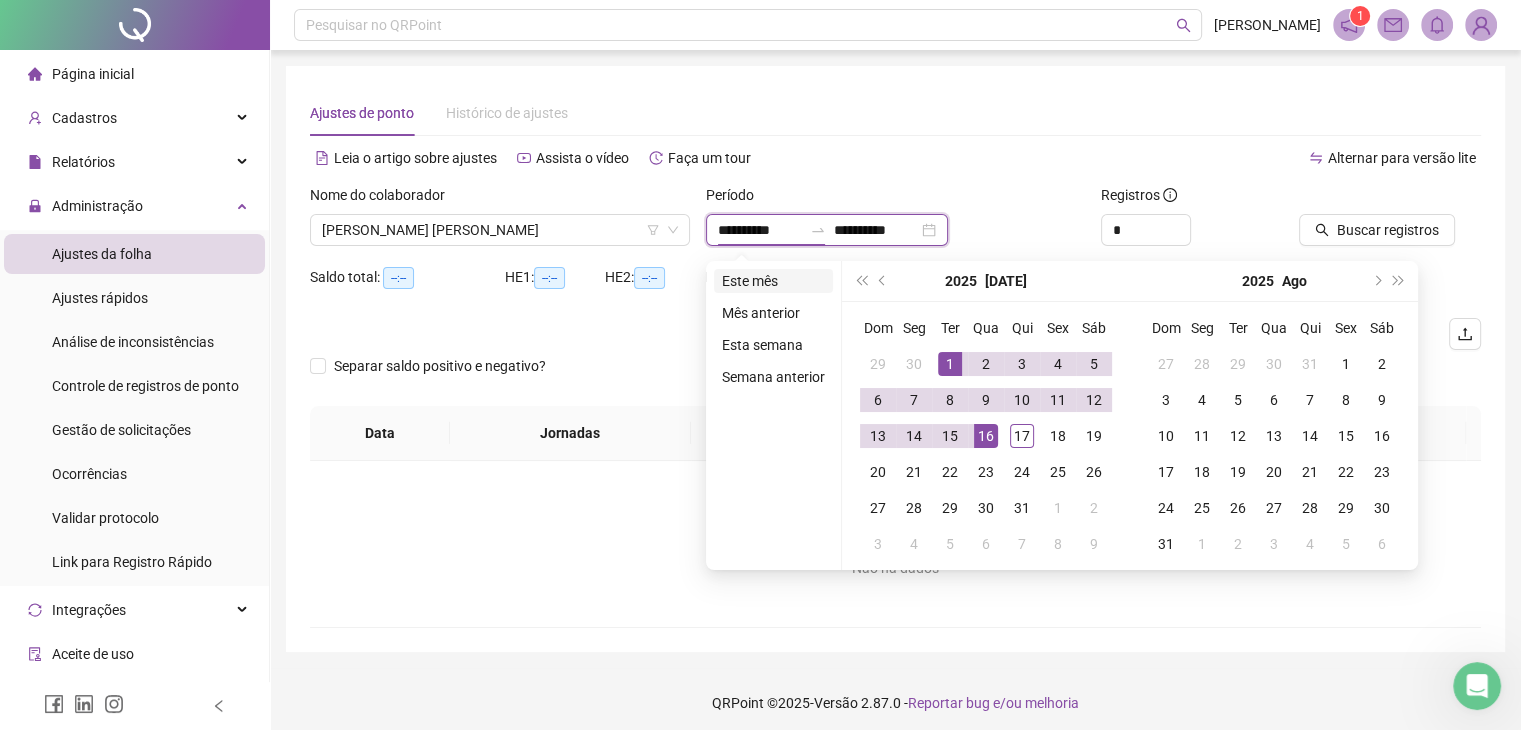 type on "**********" 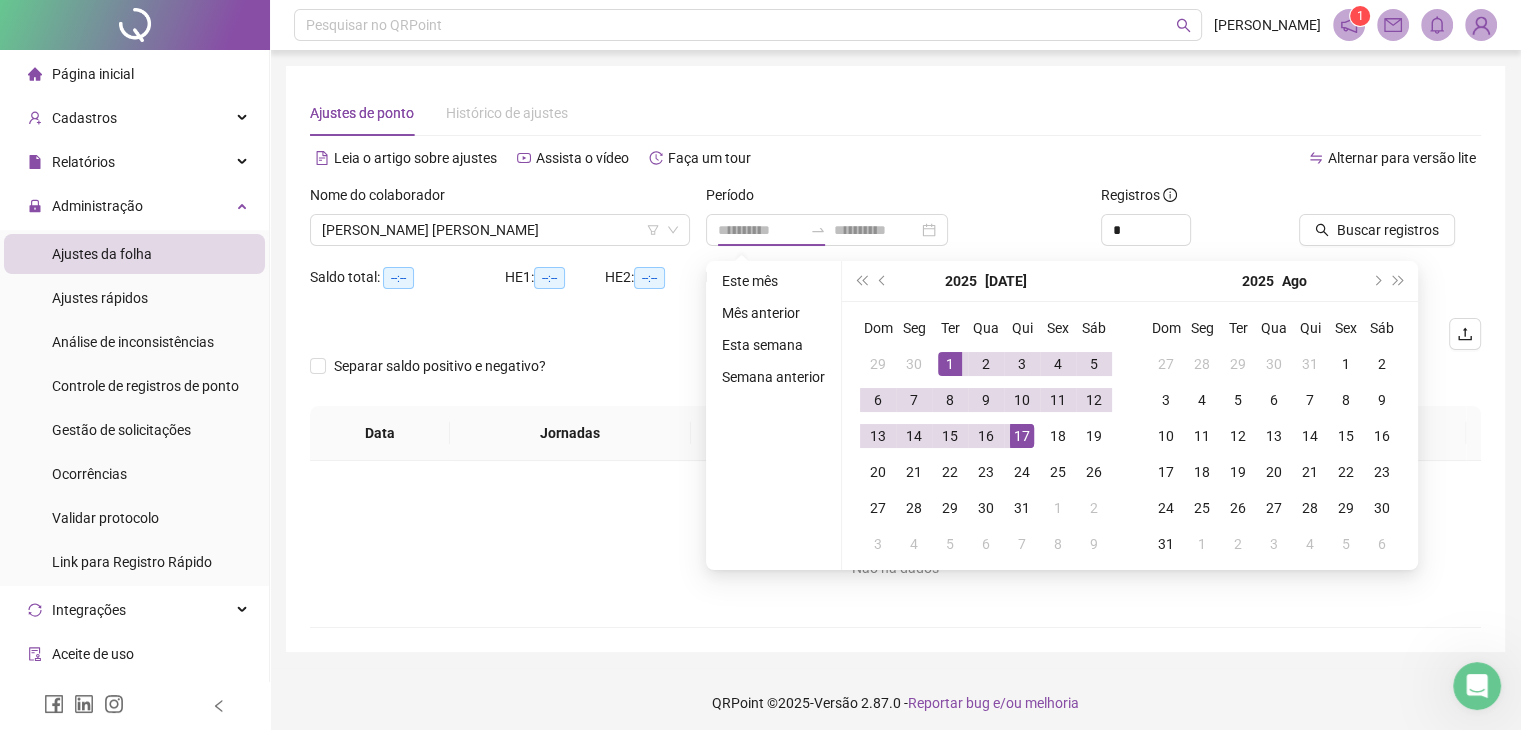 drag, startPoint x: 732, startPoint y: 276, endPoint x: 904, endPoint y: 266, distance: 172.29045 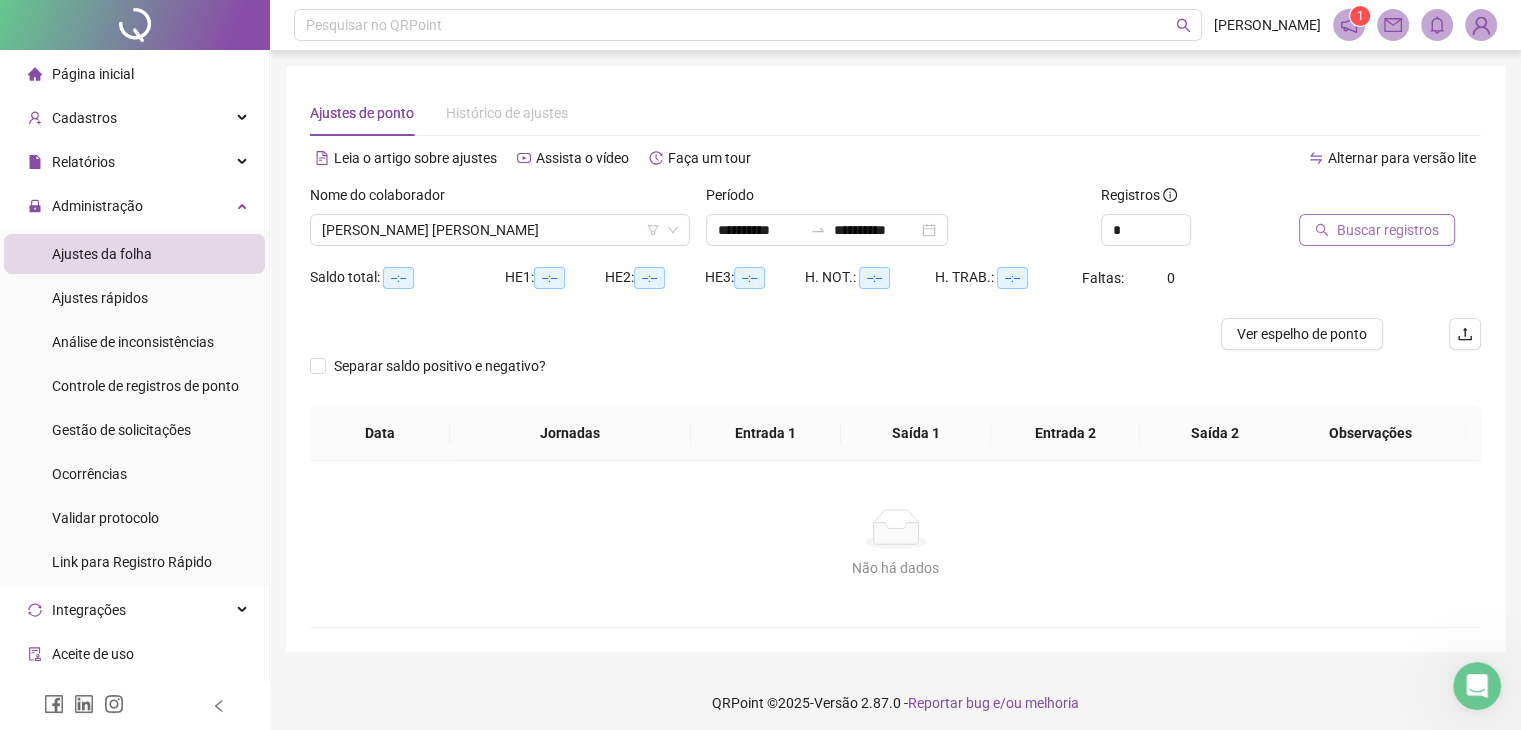 click on "Buscar registros" at bounding box center (1388, 230) 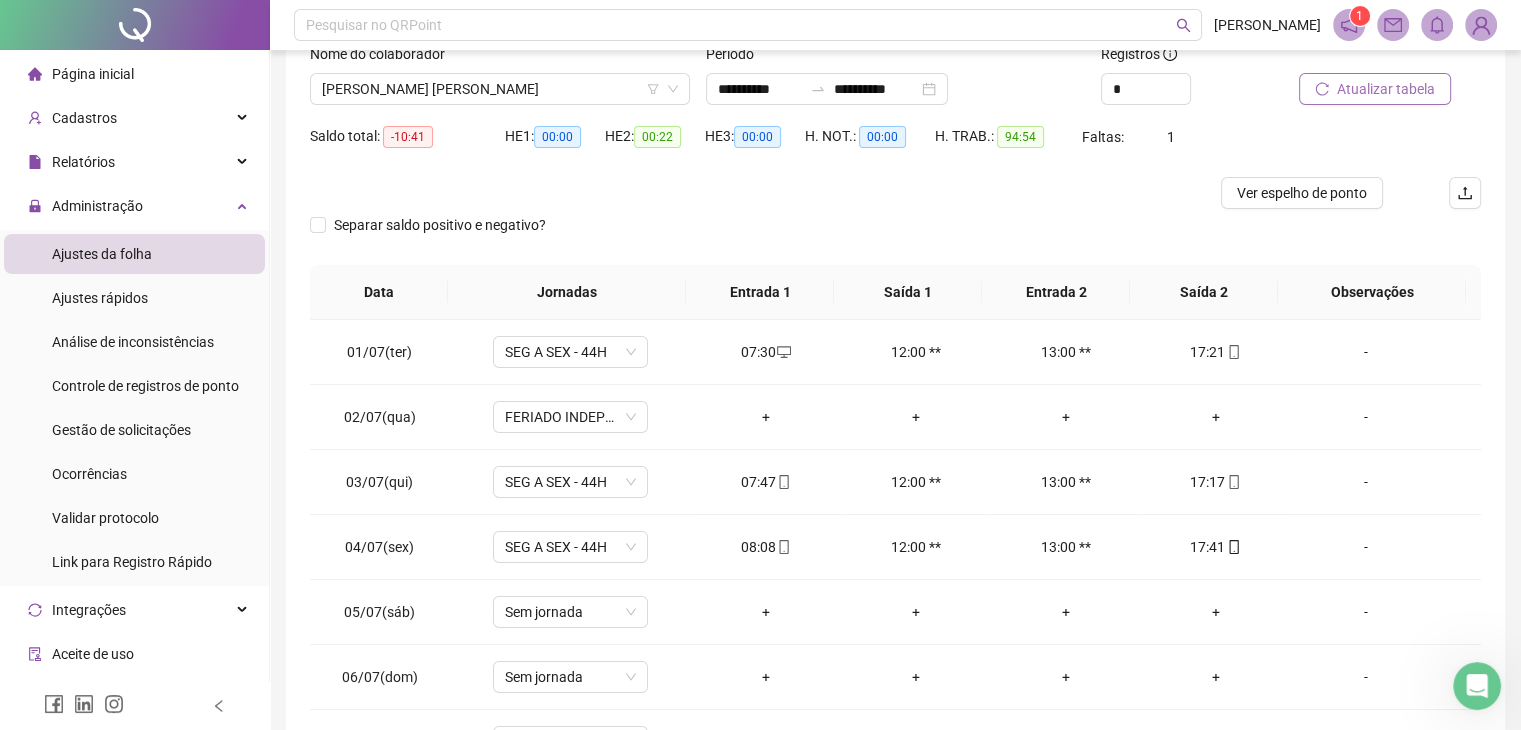 scroll, scrollTop: 268, scrollLeft: 0, axis: vertical 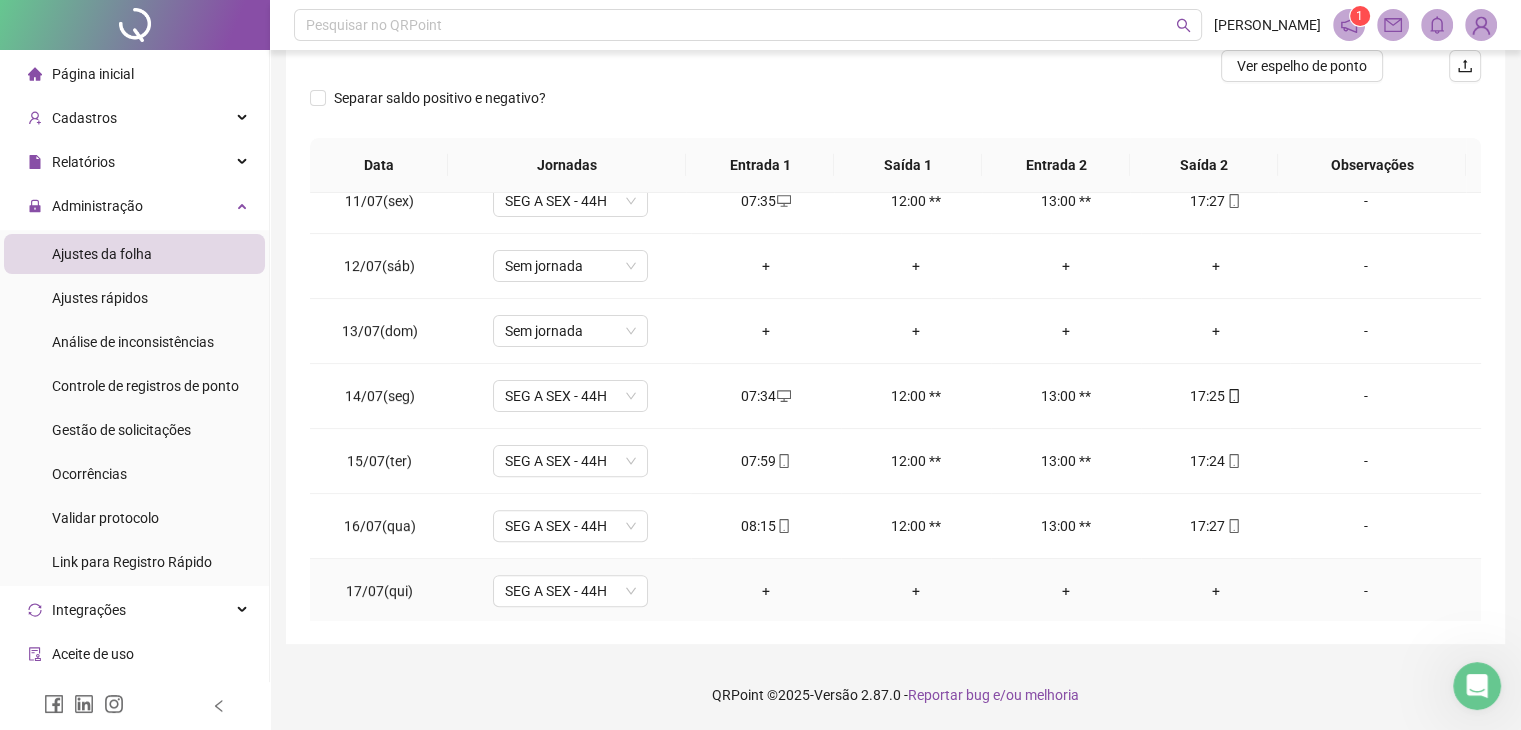 click on "+" at bounding box center (766, 591) 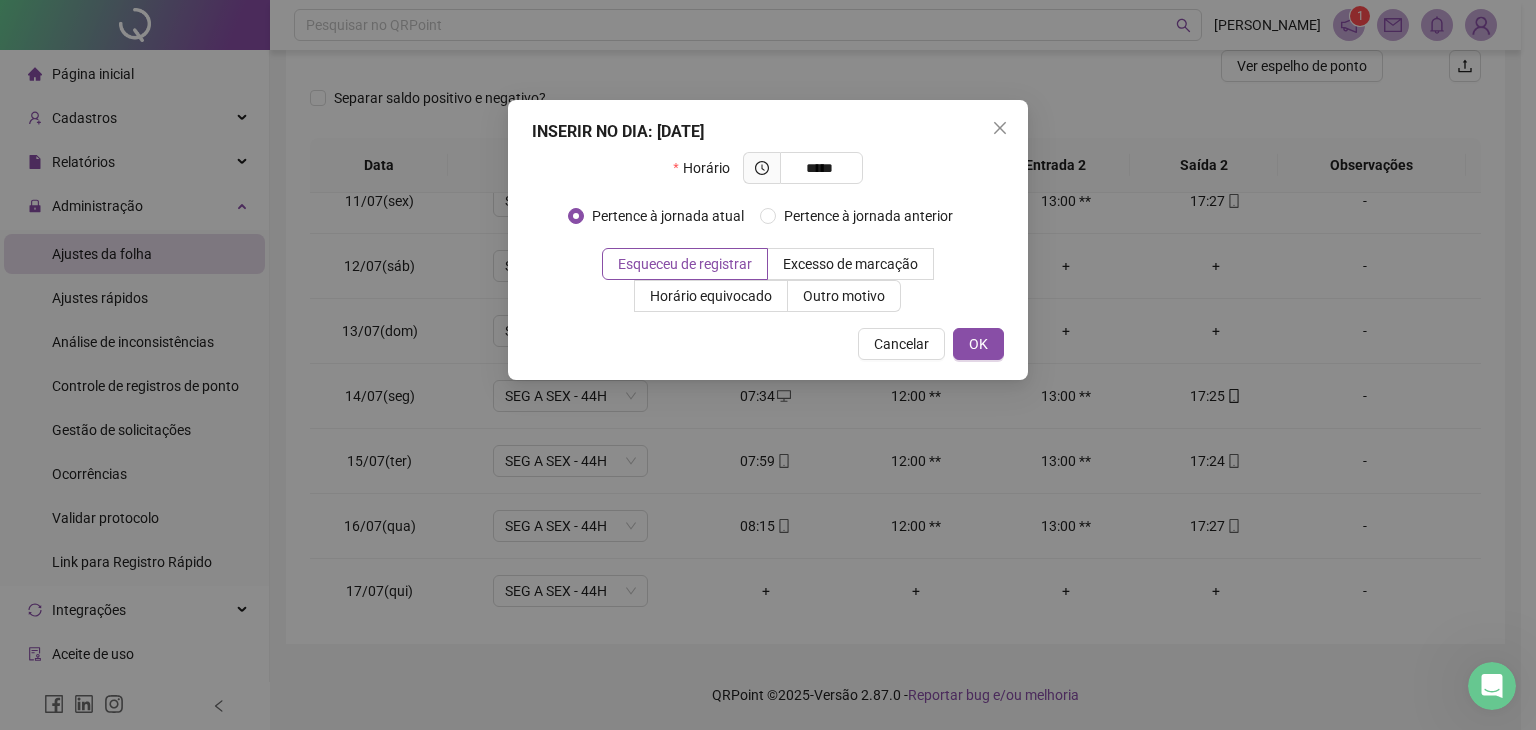 type on "*****" 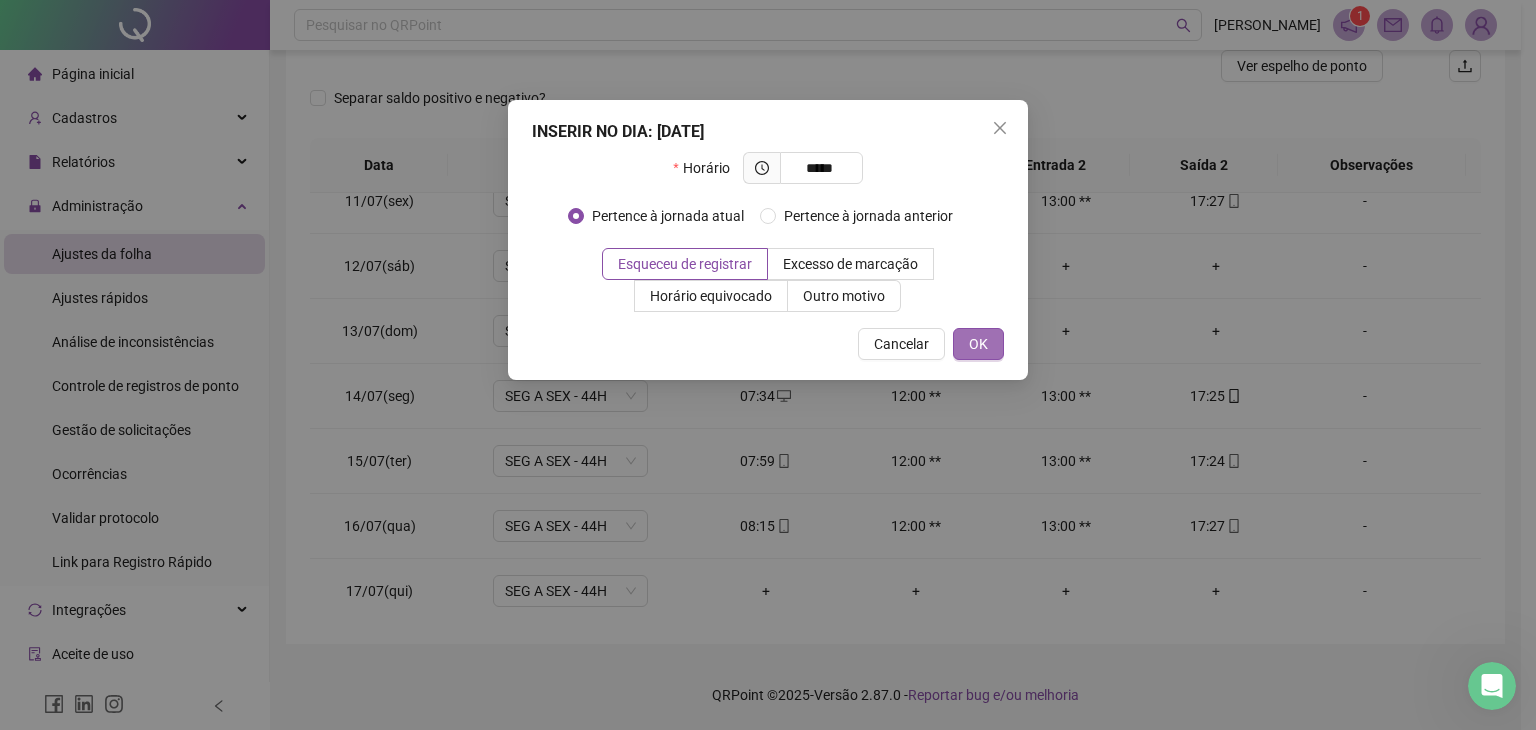 click on "OK" at bounding box center [978, 344] 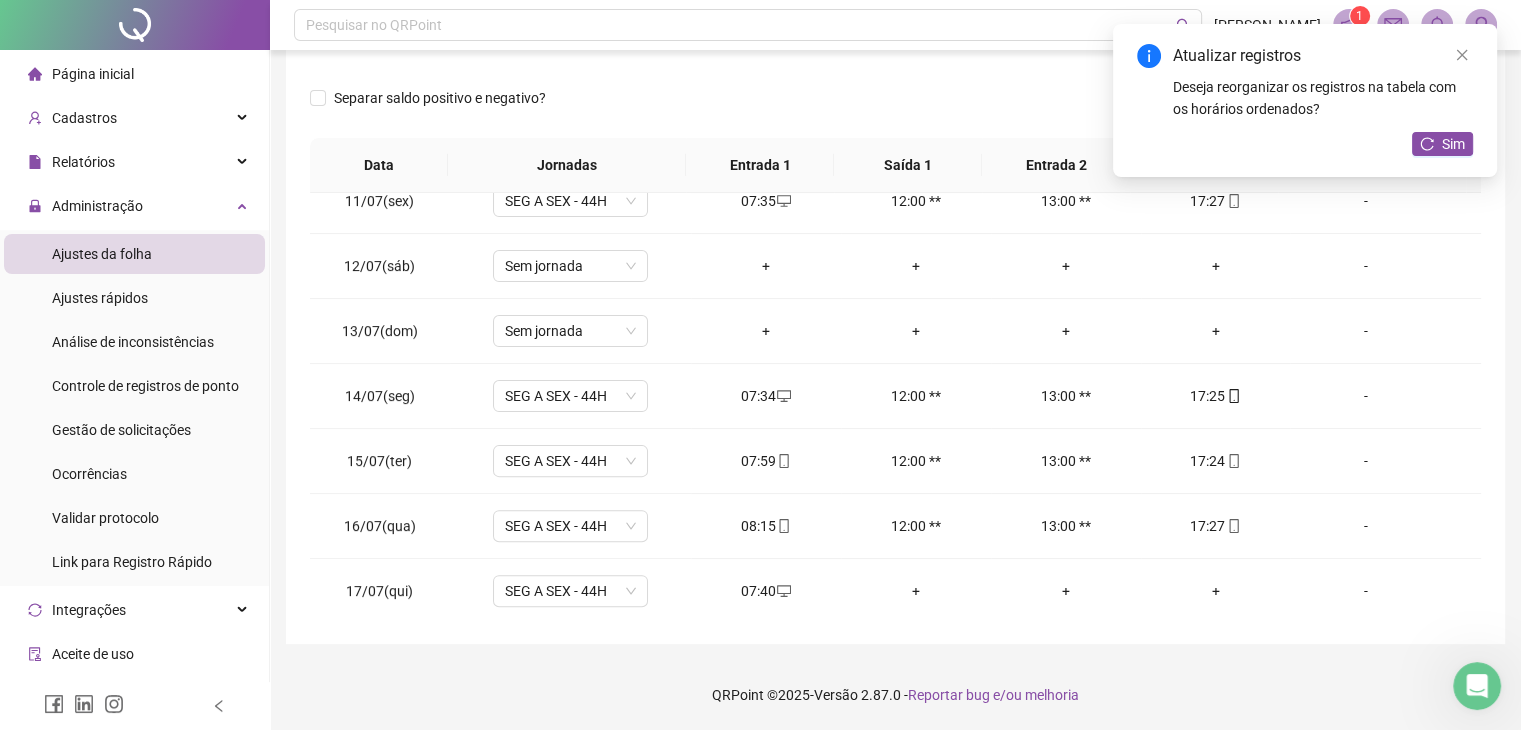 click on "Atualizar registros Deseja reorganizar os registros na tabela com os horários ordenados? Sim" at bounding box center [1305, 100] 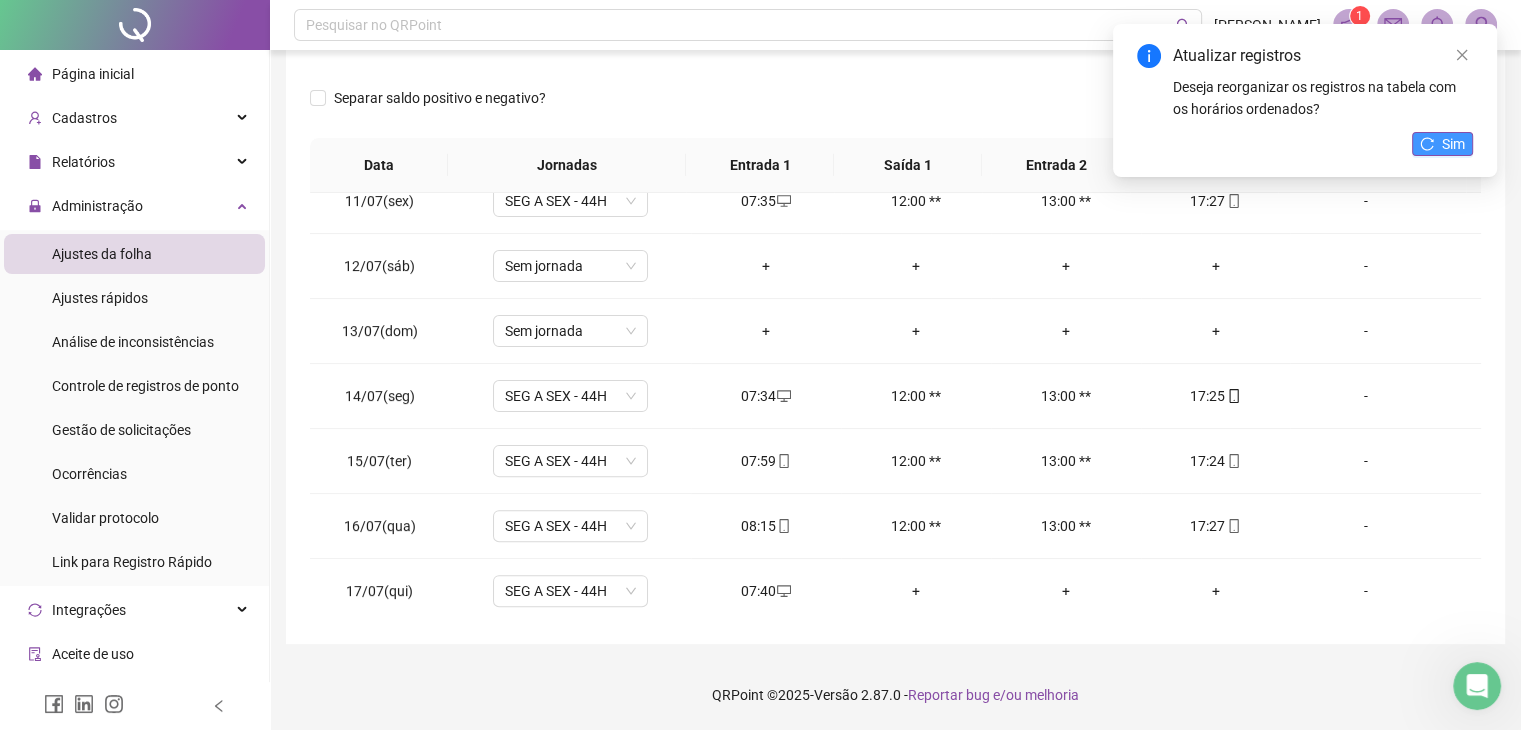click on "Sim" at bounding box center (1442, 144) 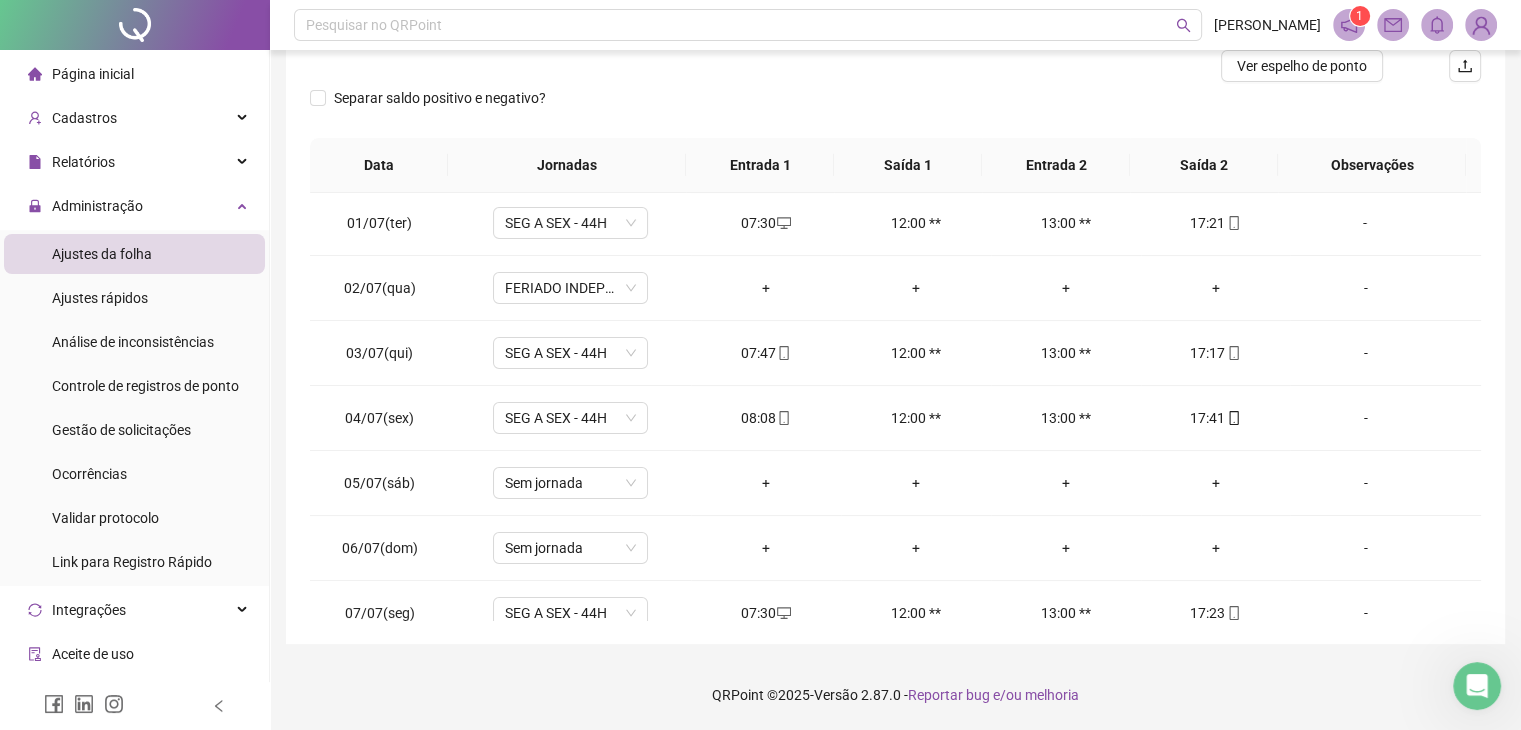 scroll, scrollTop: 0, scrollLeft: 0, axis: both 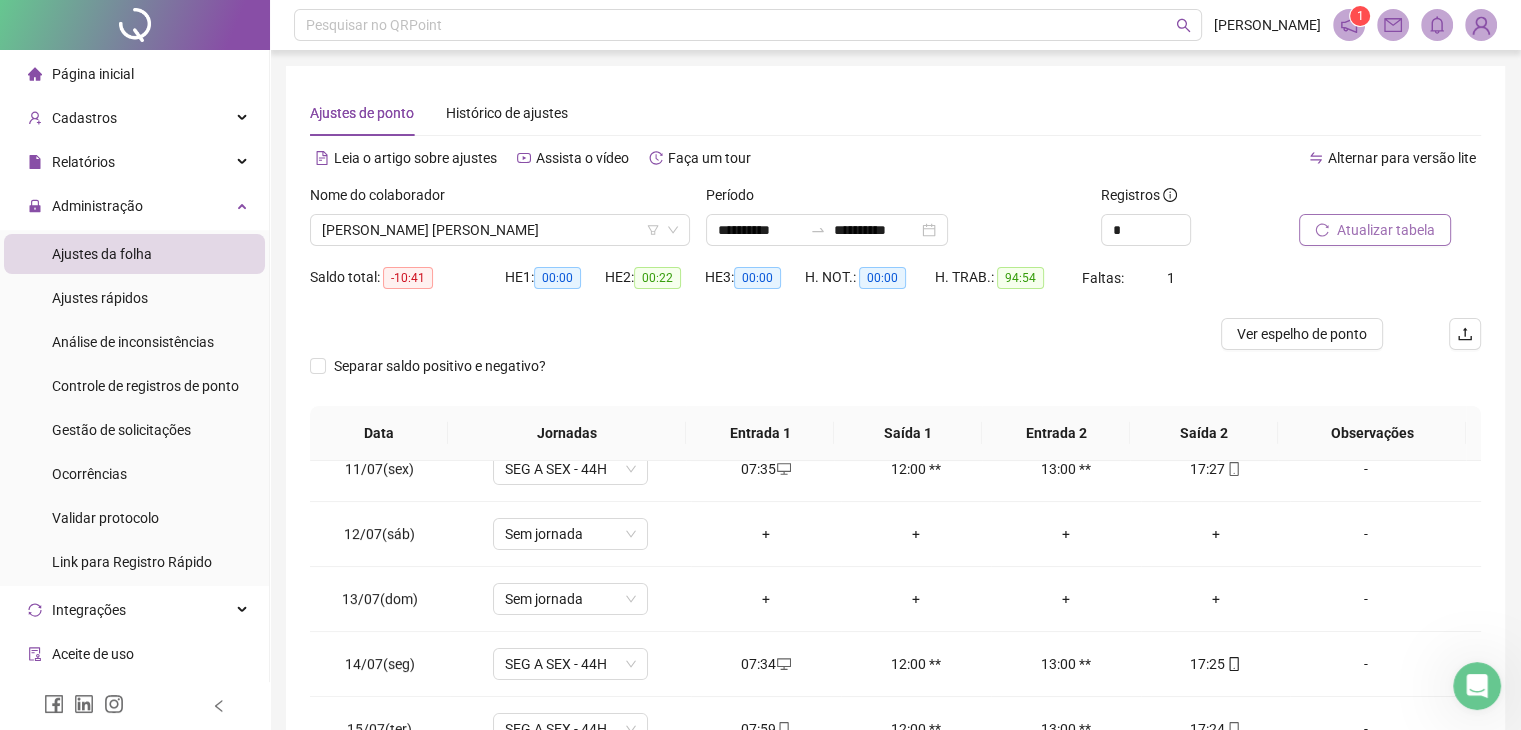 click on "Atualizar tabela" at bounding box center (1375, 230) 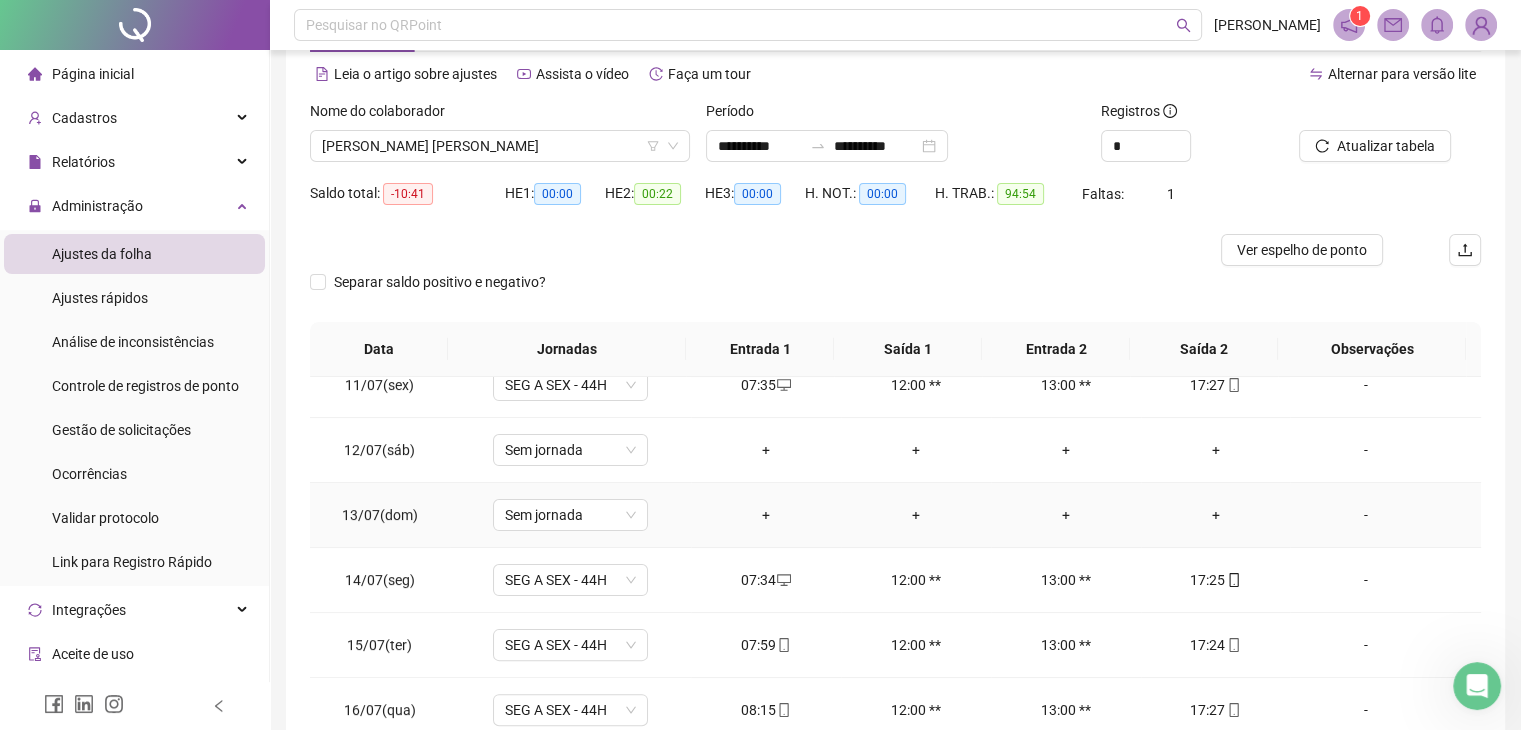 scroll, scrollTop: 268, scrollLeft: 0, axis: vertical 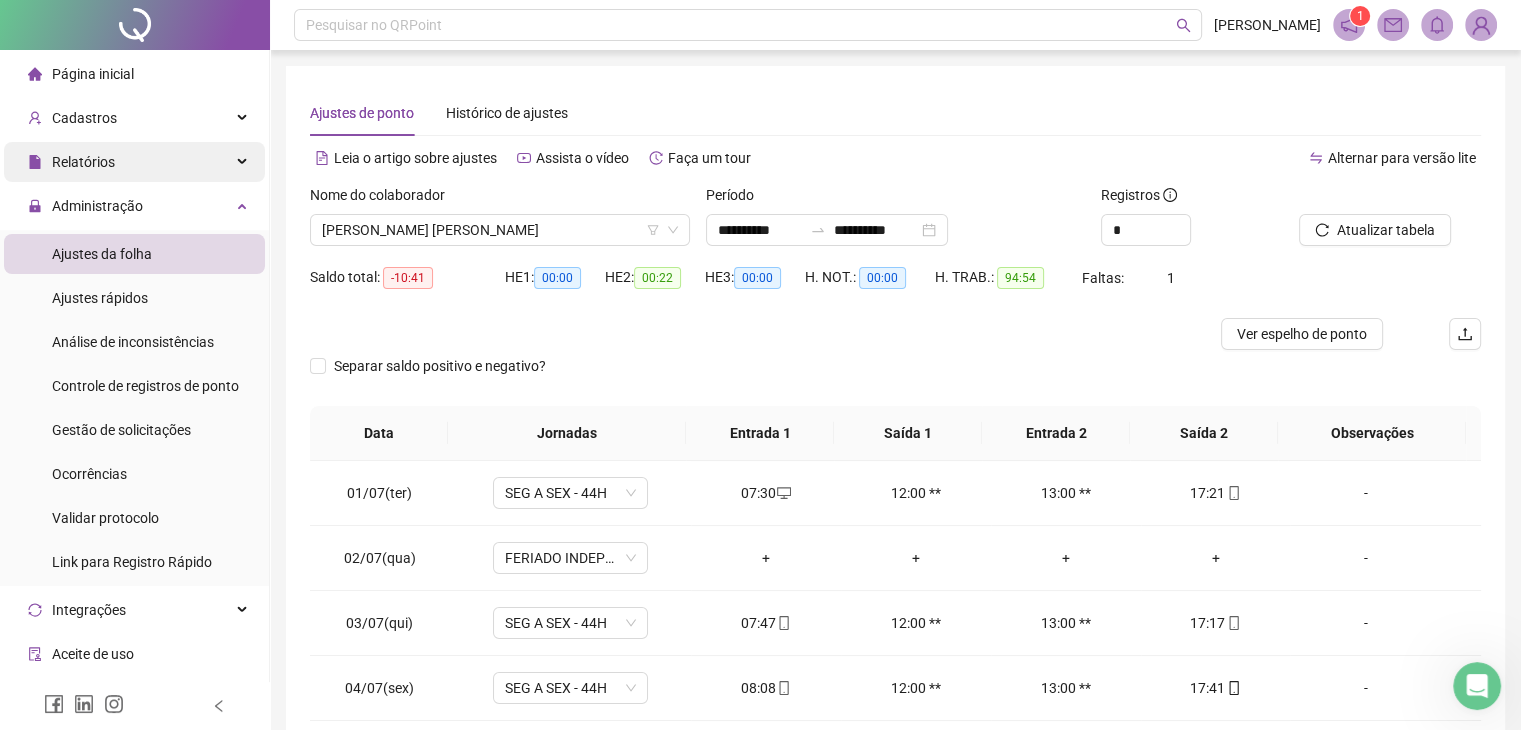 click at bounding box center (244, 162) 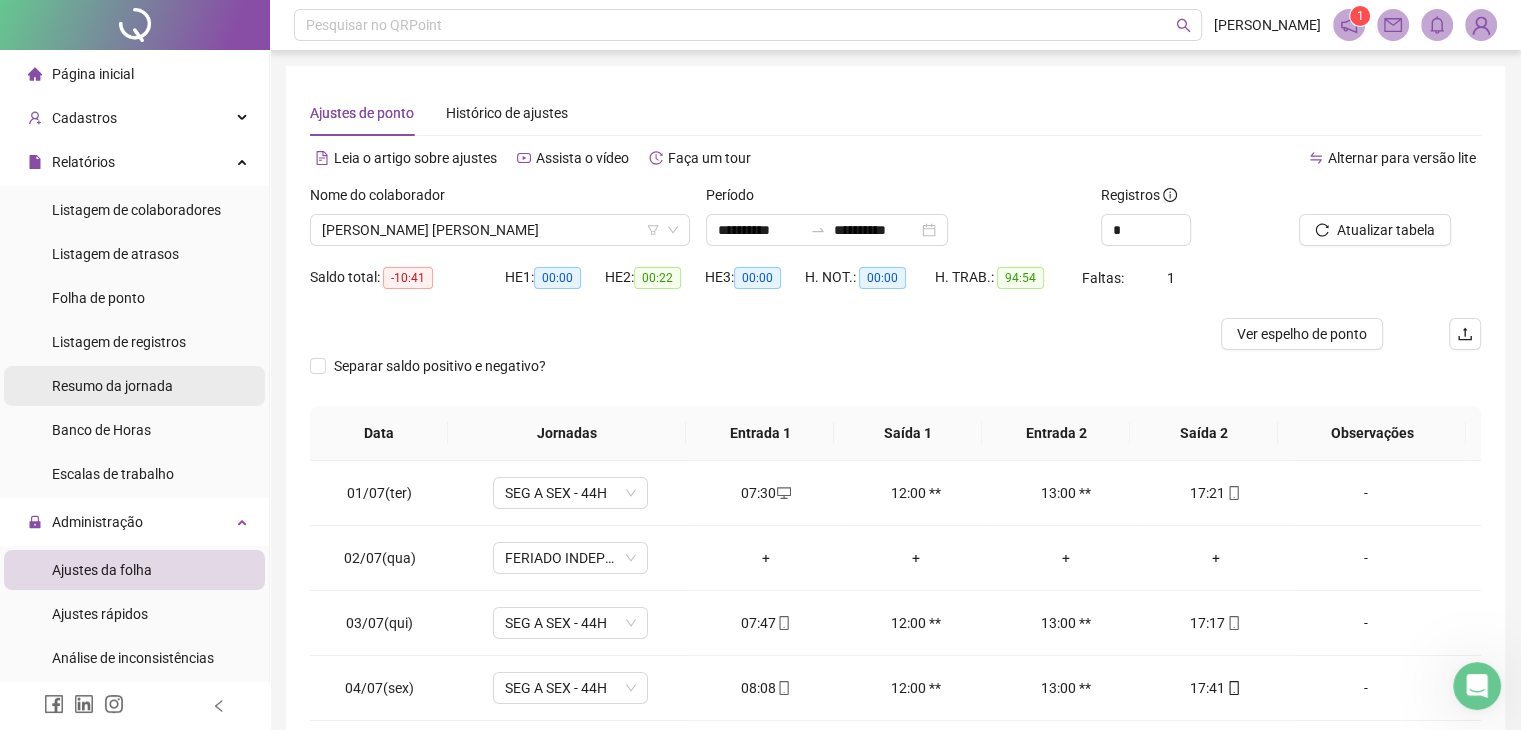 click on "Resumo da jornada" at bounding box center (112, 386) 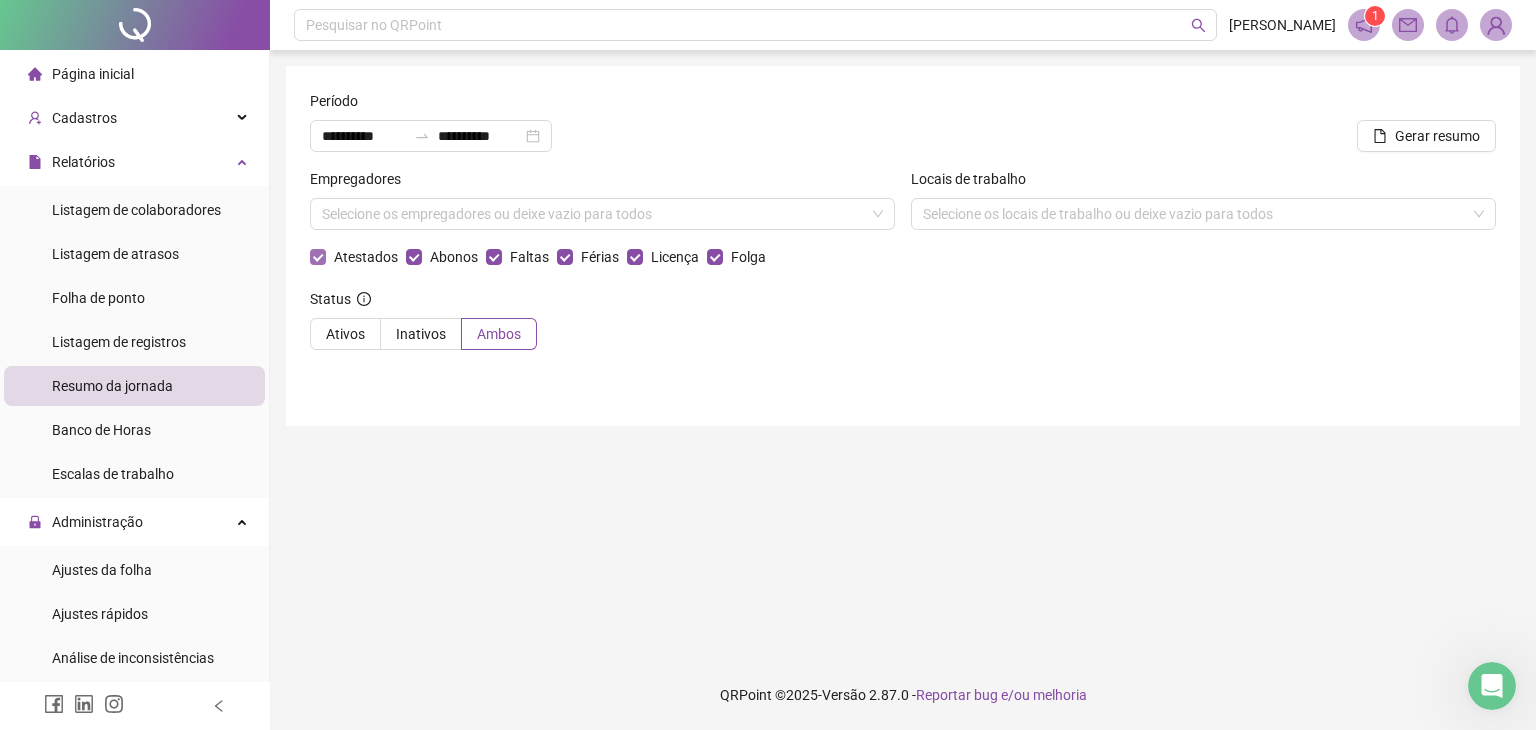 click on "Atestados" at bounding box center (366, 257) 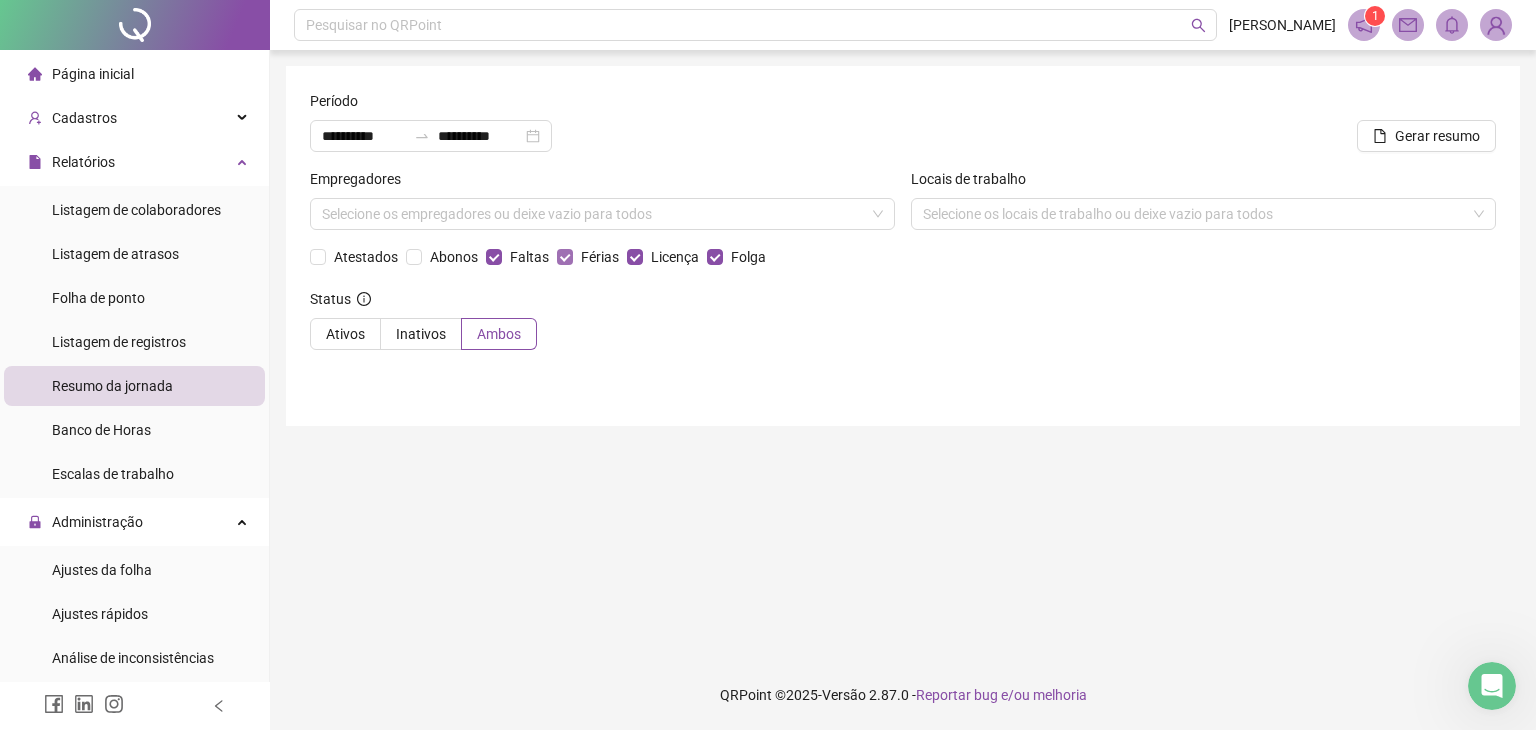 click on "Férias" at bounding box center (600, 257) 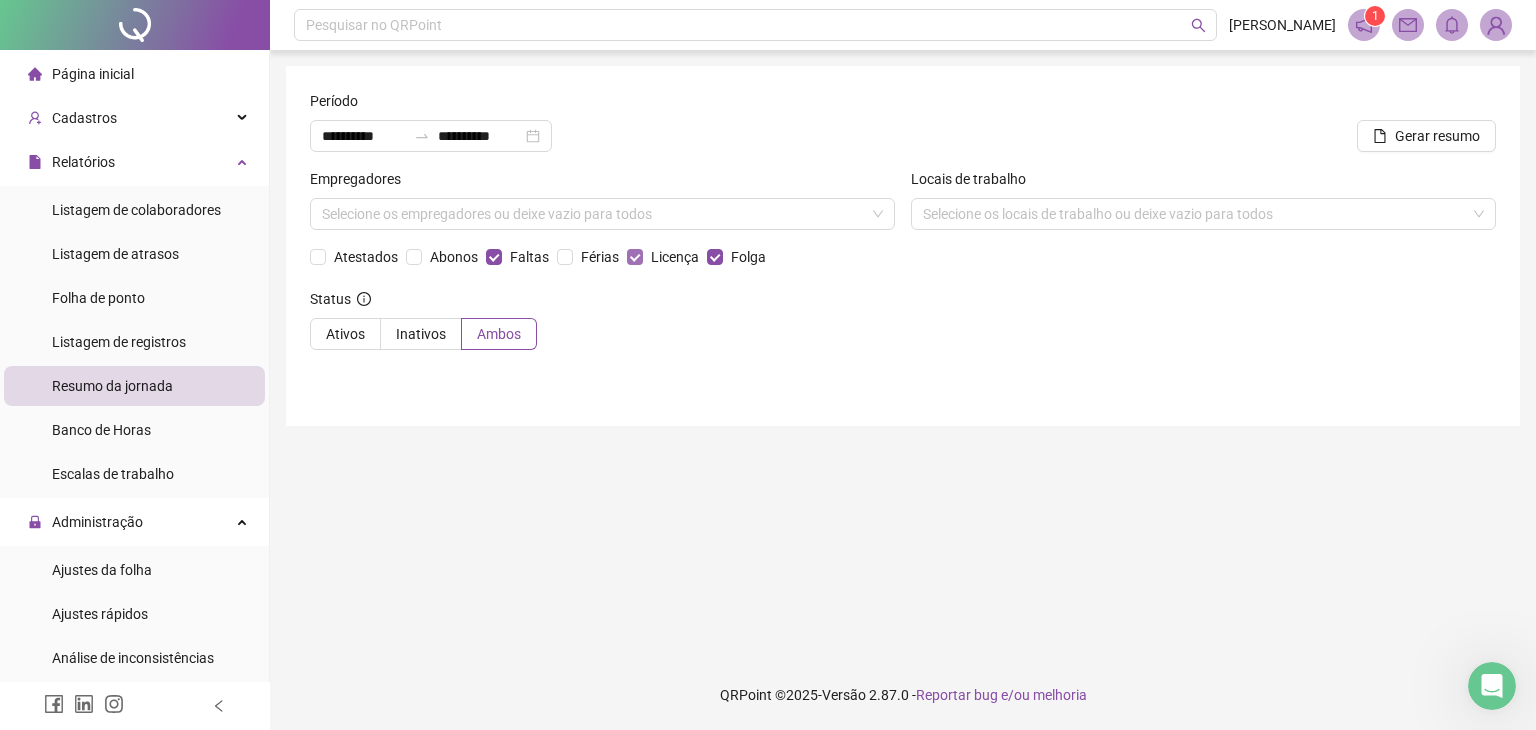 click on "Licença" at bounding box center [675, 257] 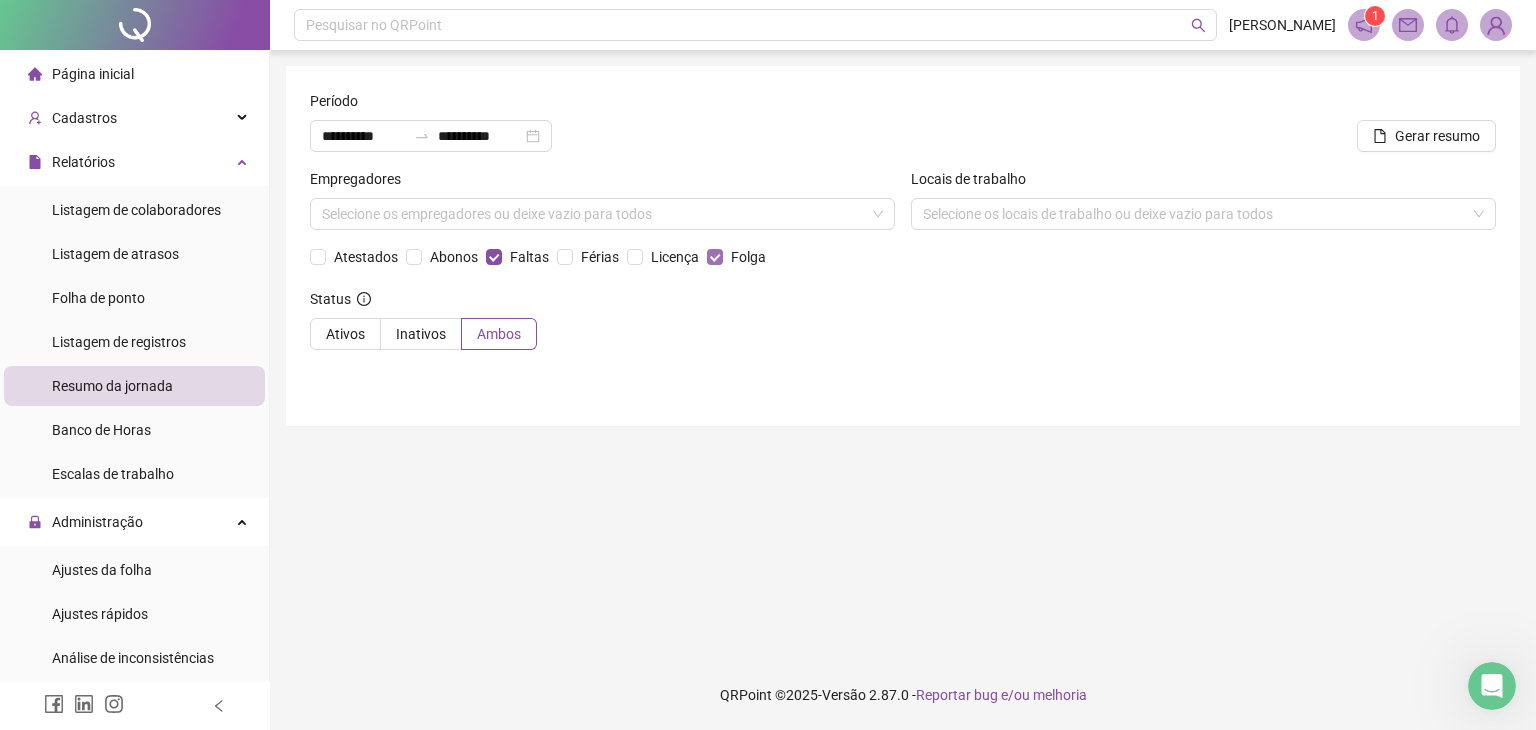 click on "Folga" at bounding box center [748, 257] 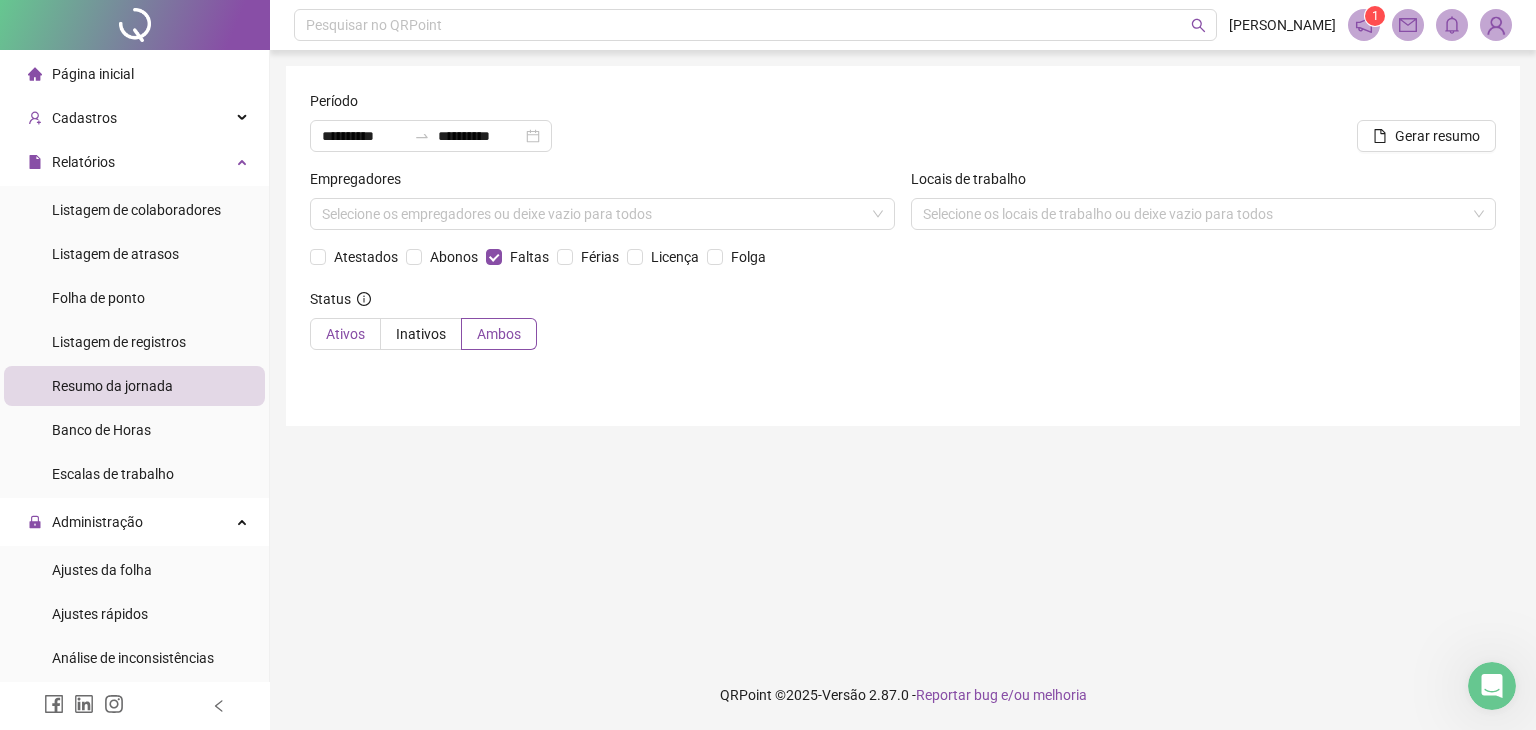 click on "Ativos" at bounding box center (345, 334) 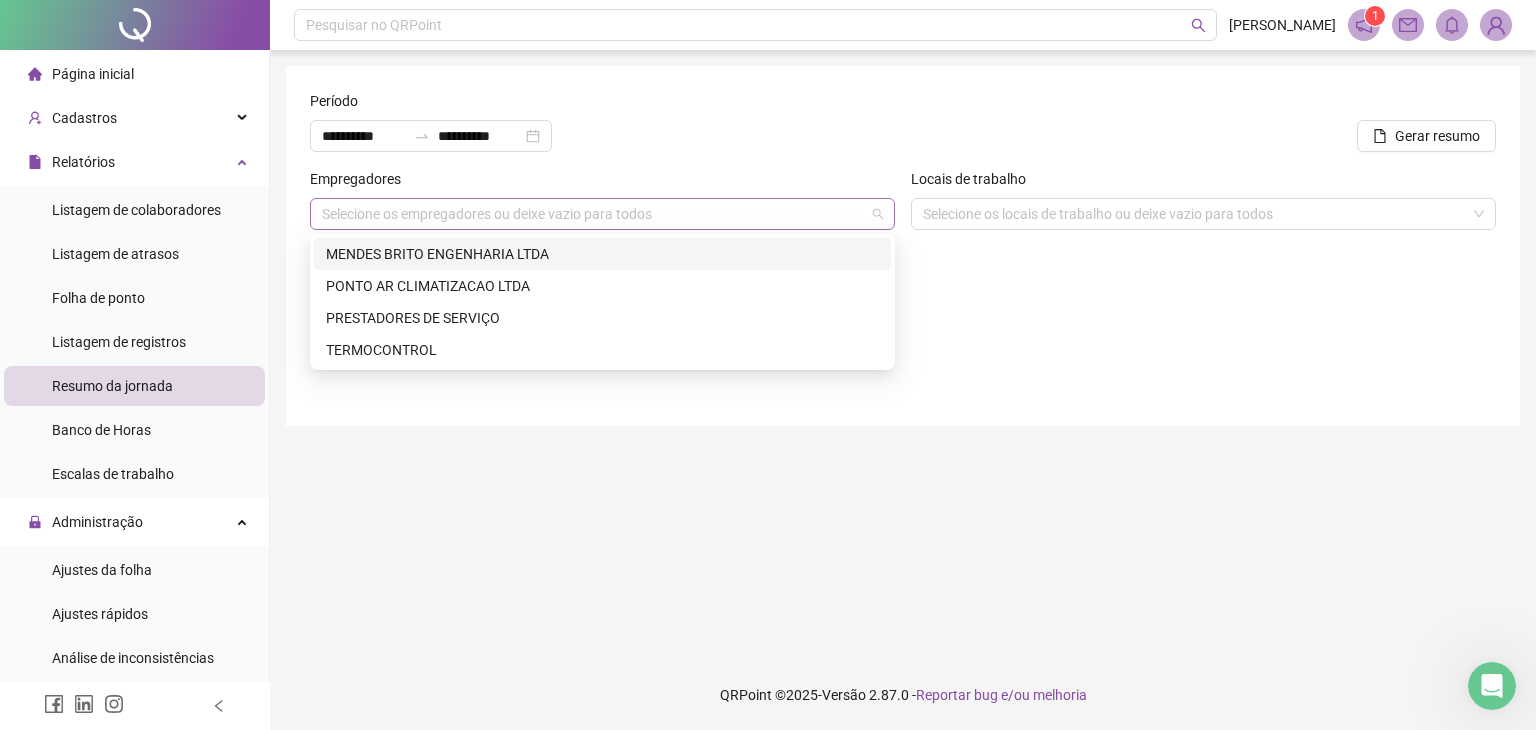 click on "Selecione os empregadores ou deixe vazio para todos" at bounding box center [602, 214] 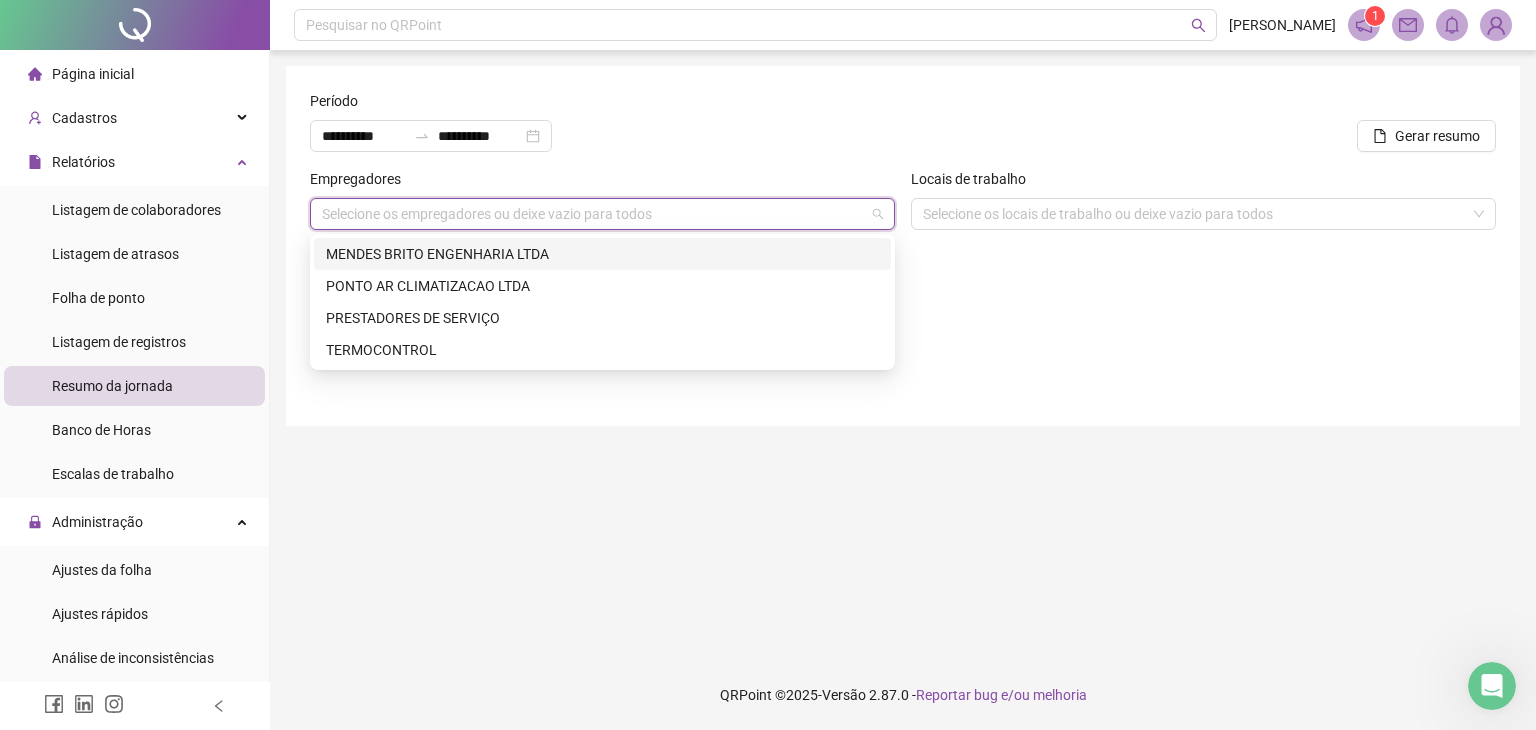 click on "MENDES BRITO ENGENHARIA LTDA" at bounding box center (602, 254) 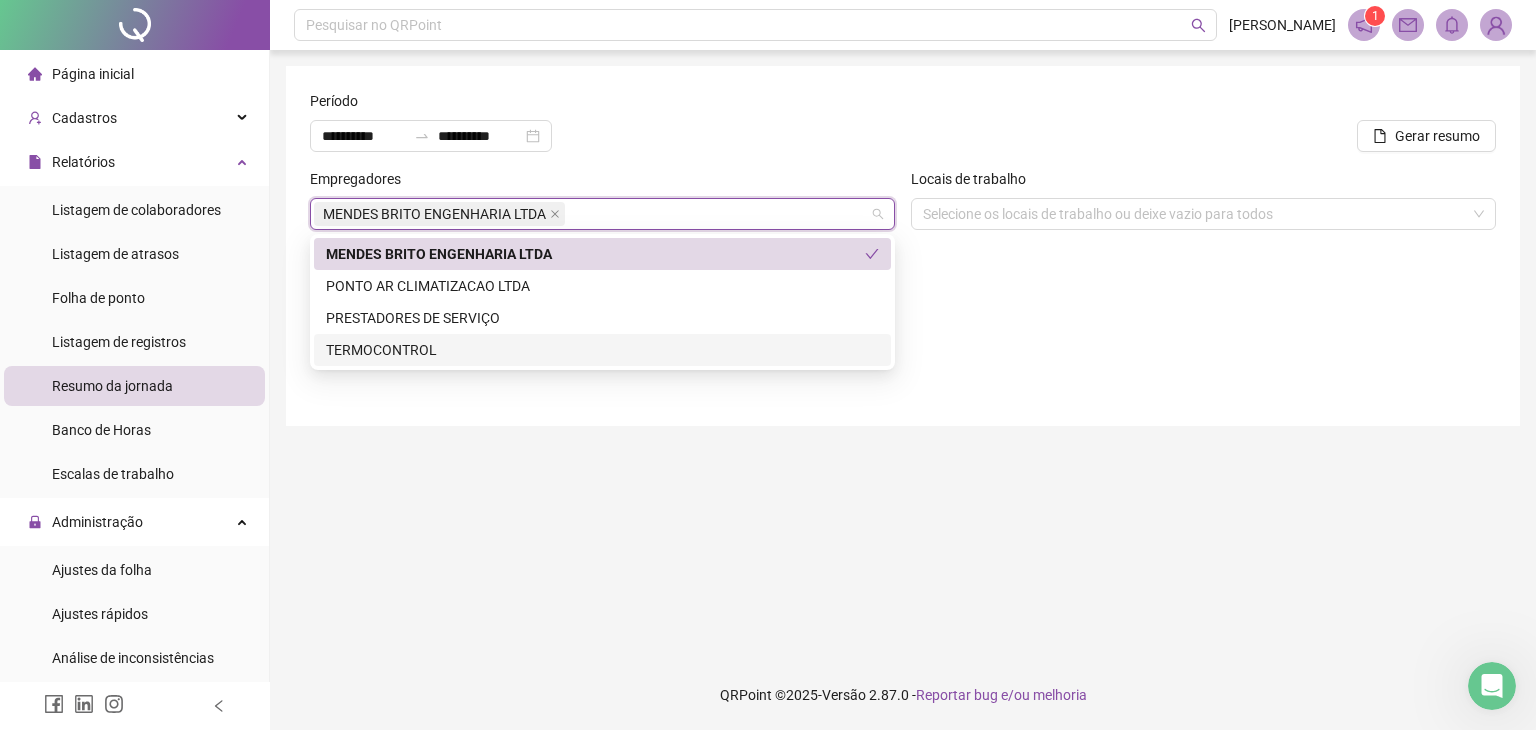 click on "TERMOCONTROL" at bounding box center (602, 350) 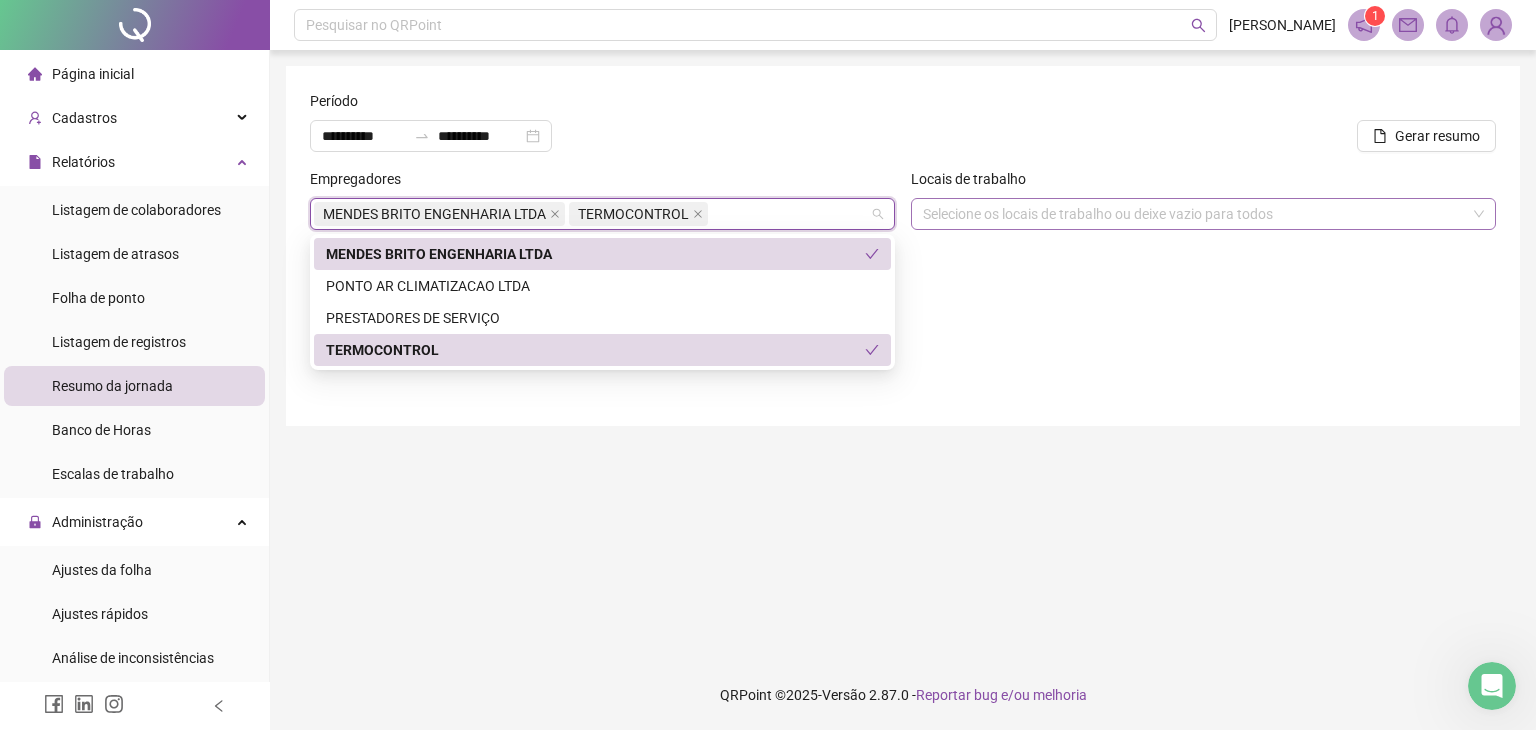 click at bounding box center [1193, 214] 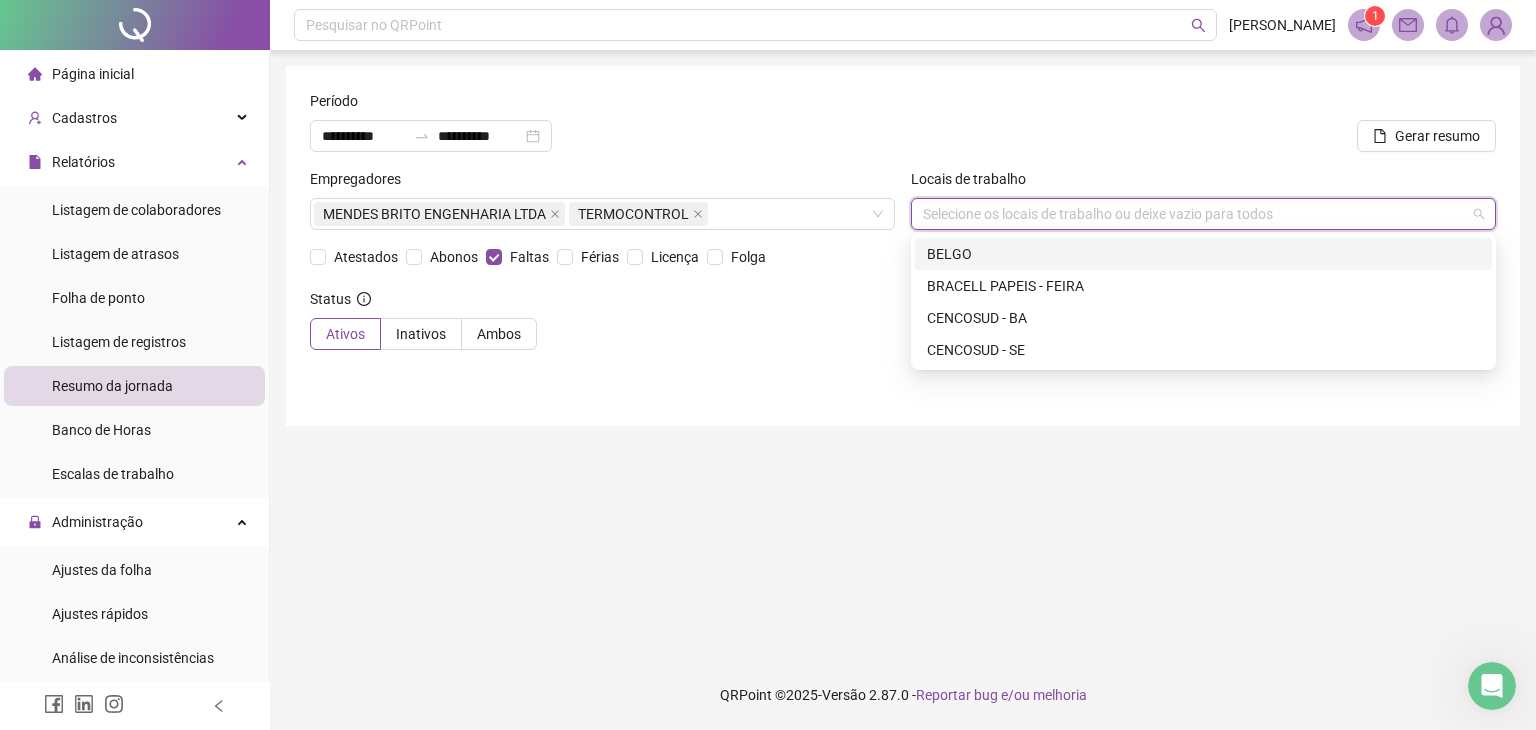 click on "BELGO" at bounding box center [1203, 254] 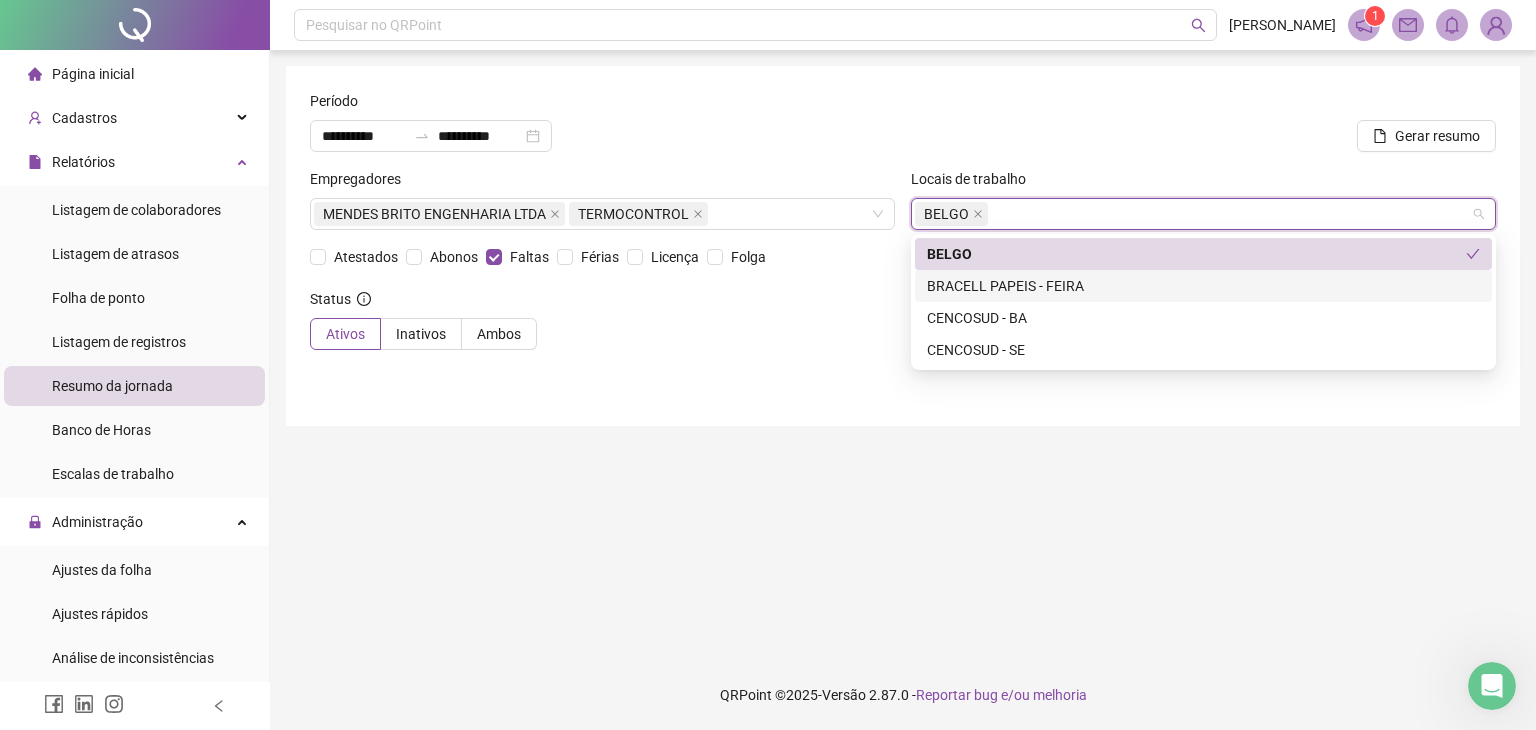 click on "BRACELL PAPEIS - FEIRA" at bounding box center [1203, 286] 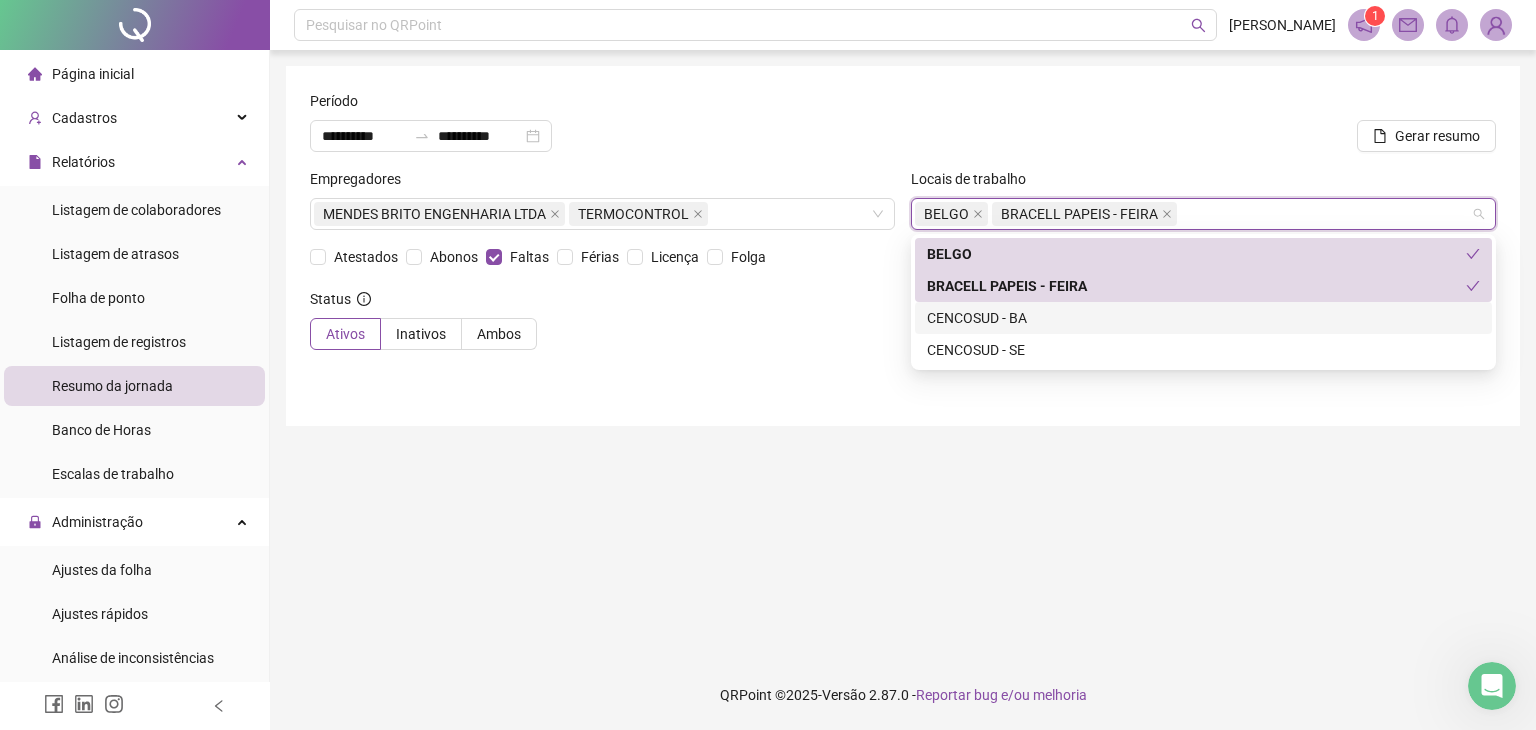 click on "CENCOSUD - BA" at bounding box center (1203, 318) 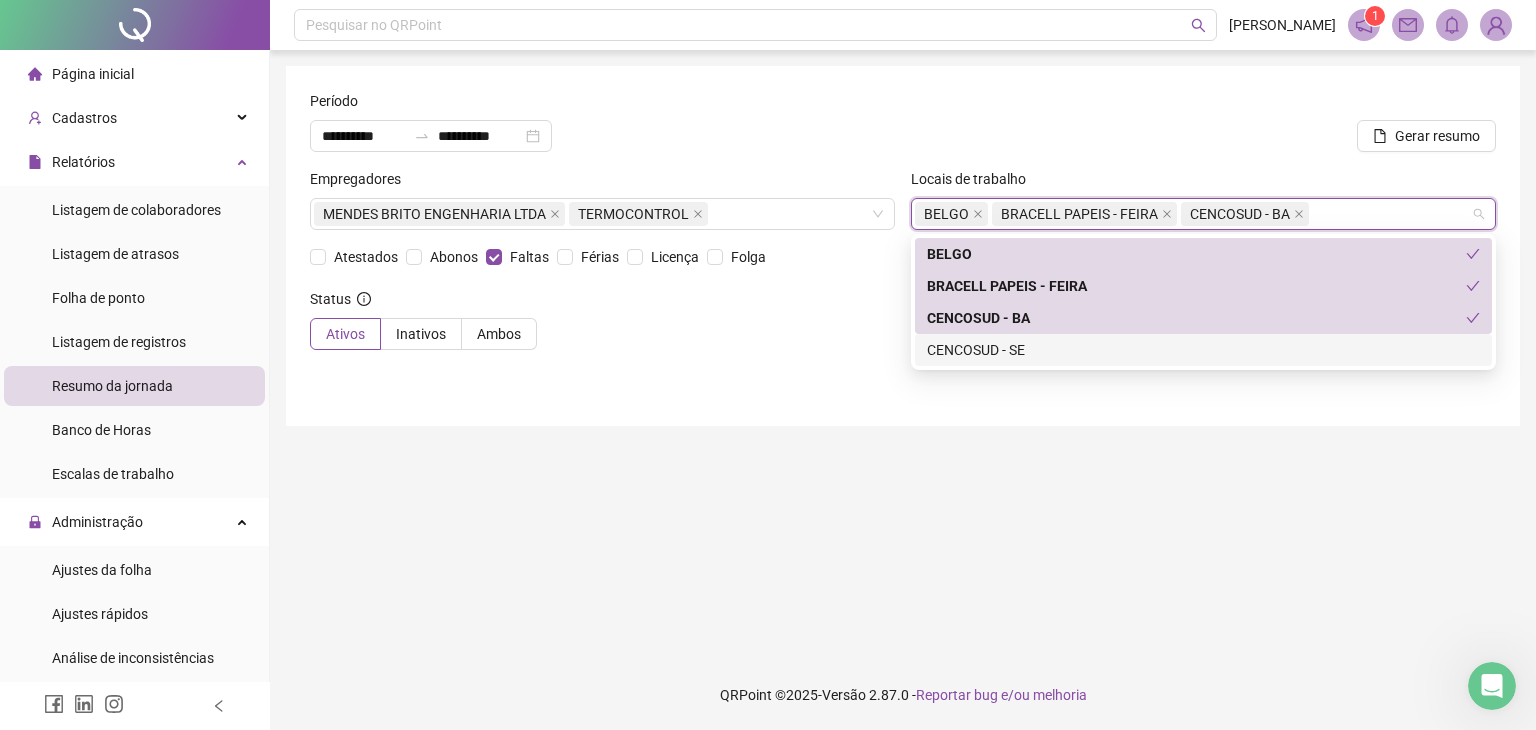 click on "CENCOSUD - SE" at bounding box center (1203, 350) 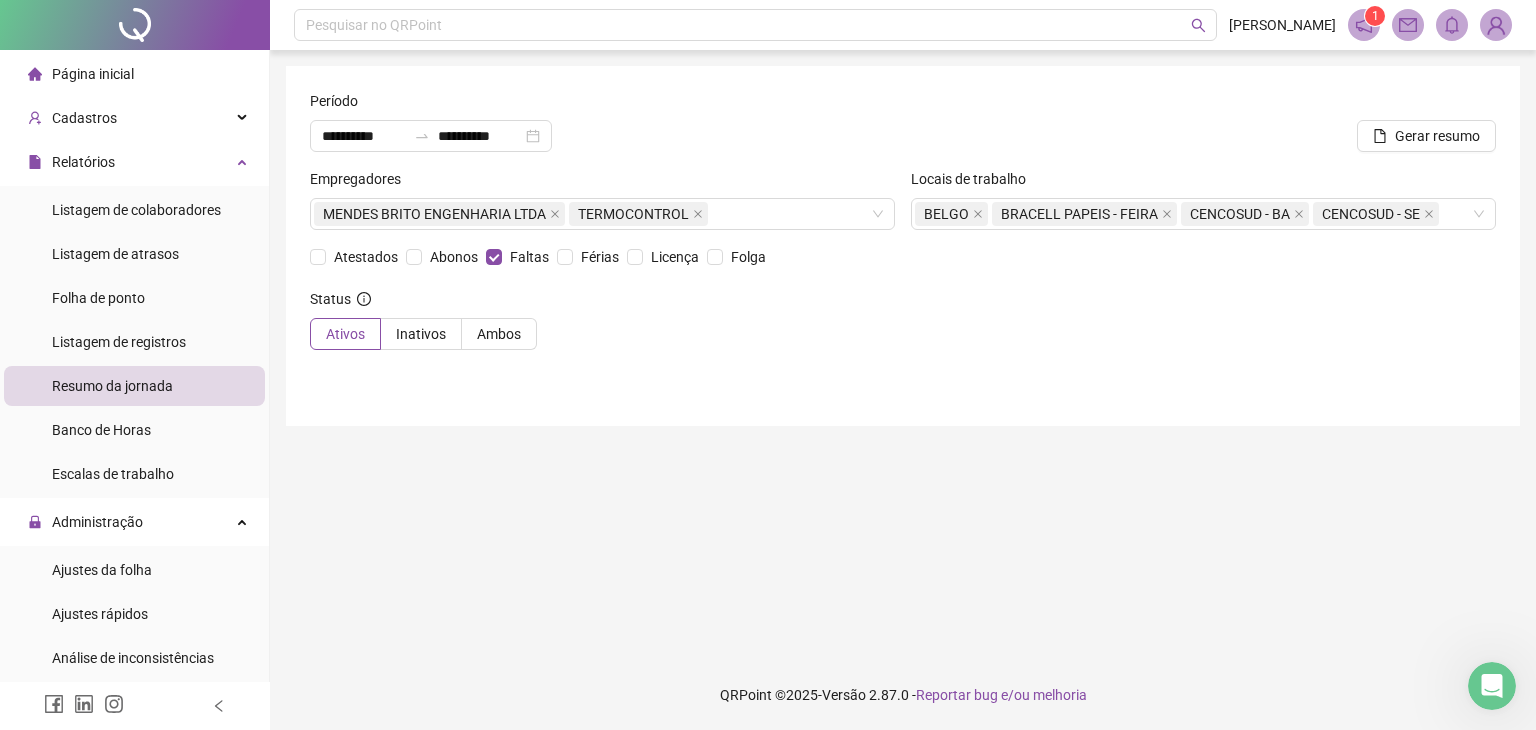 drag, startPoint x: 718, startPoint y: 321, endPoint x: 653, endPoint y: 317, distance: 65.12296 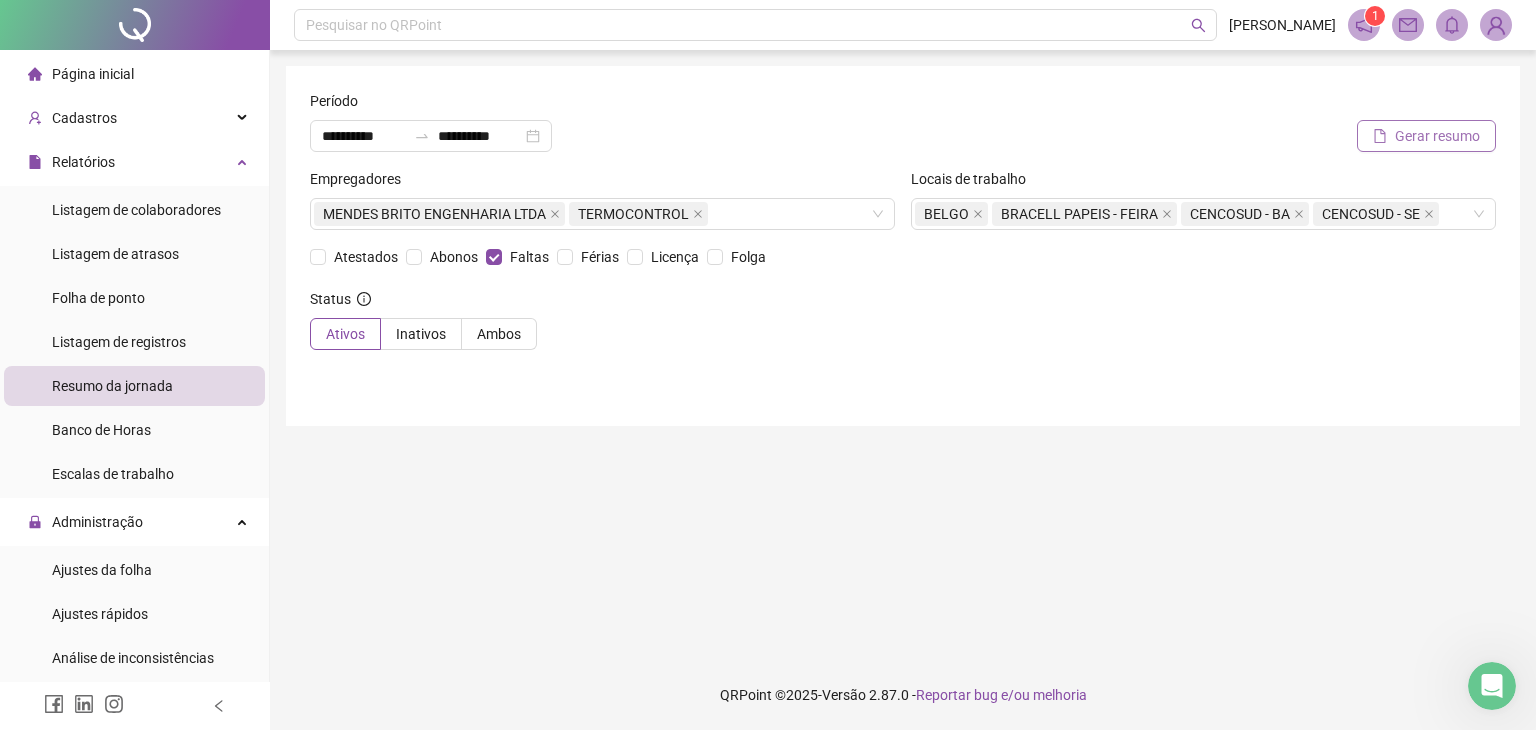 click 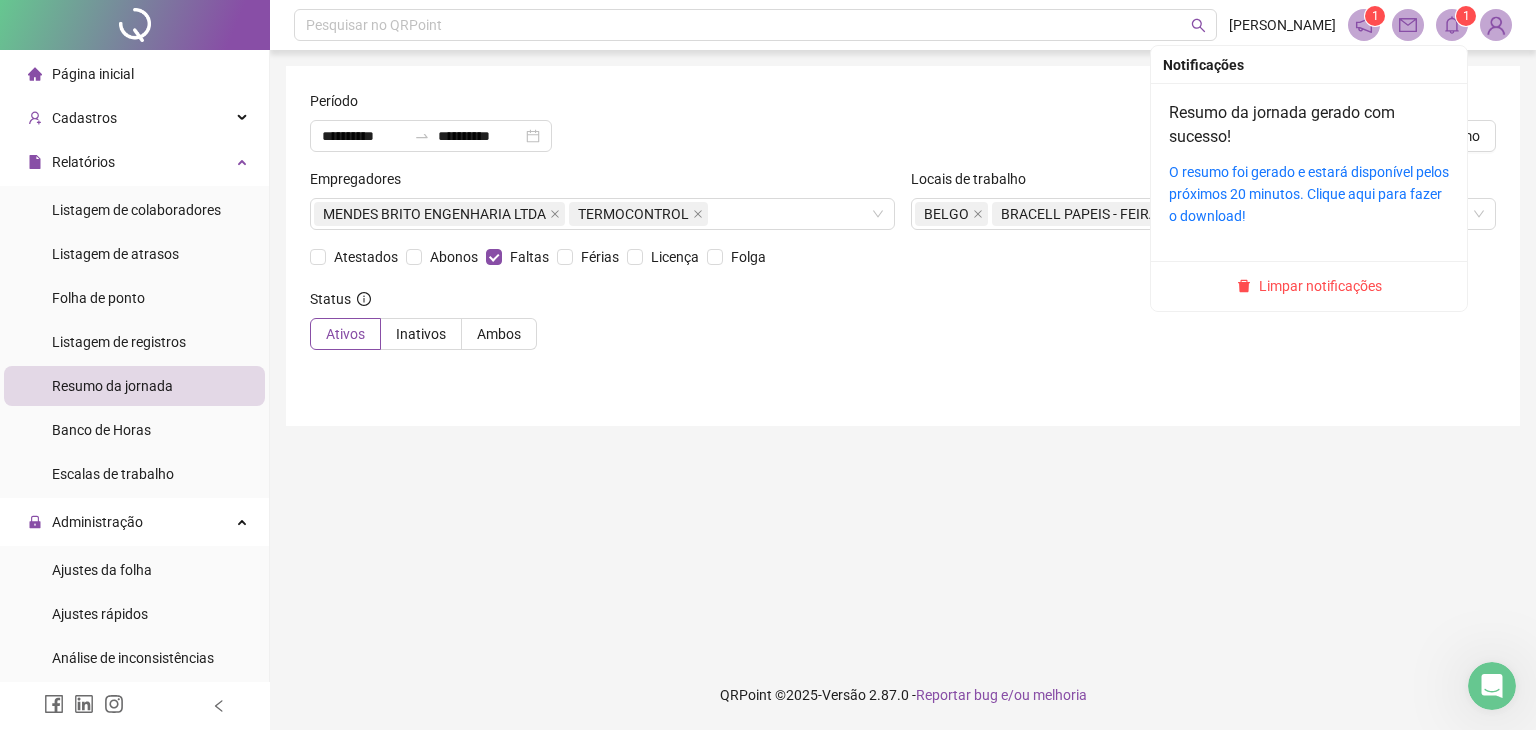 click at bounding box center (1452, 25) 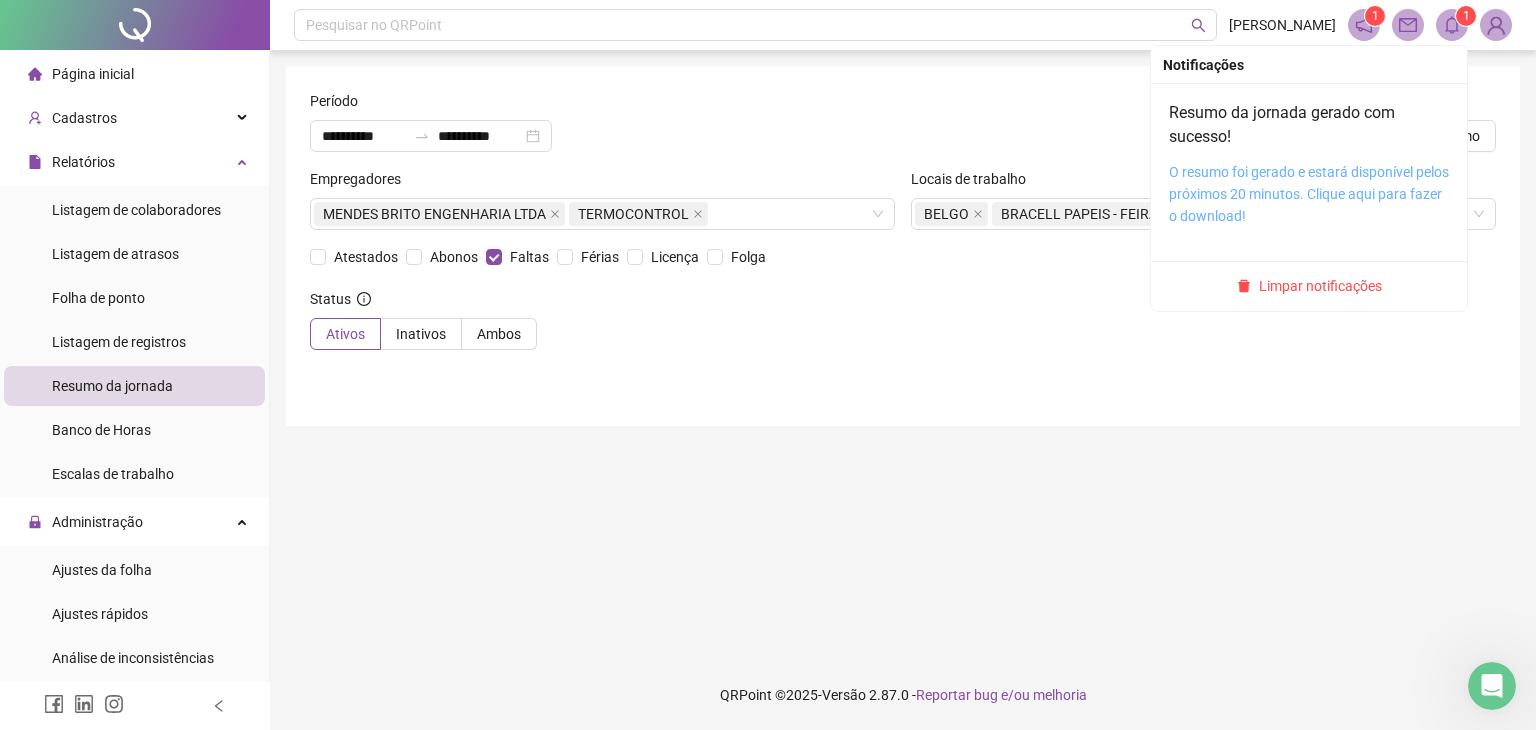 click on "O resumo foi gerado e estará disponível pelos próximos 20 minutos.
Clique aqui para fazer o download!" at bounding box center (1309, 194) 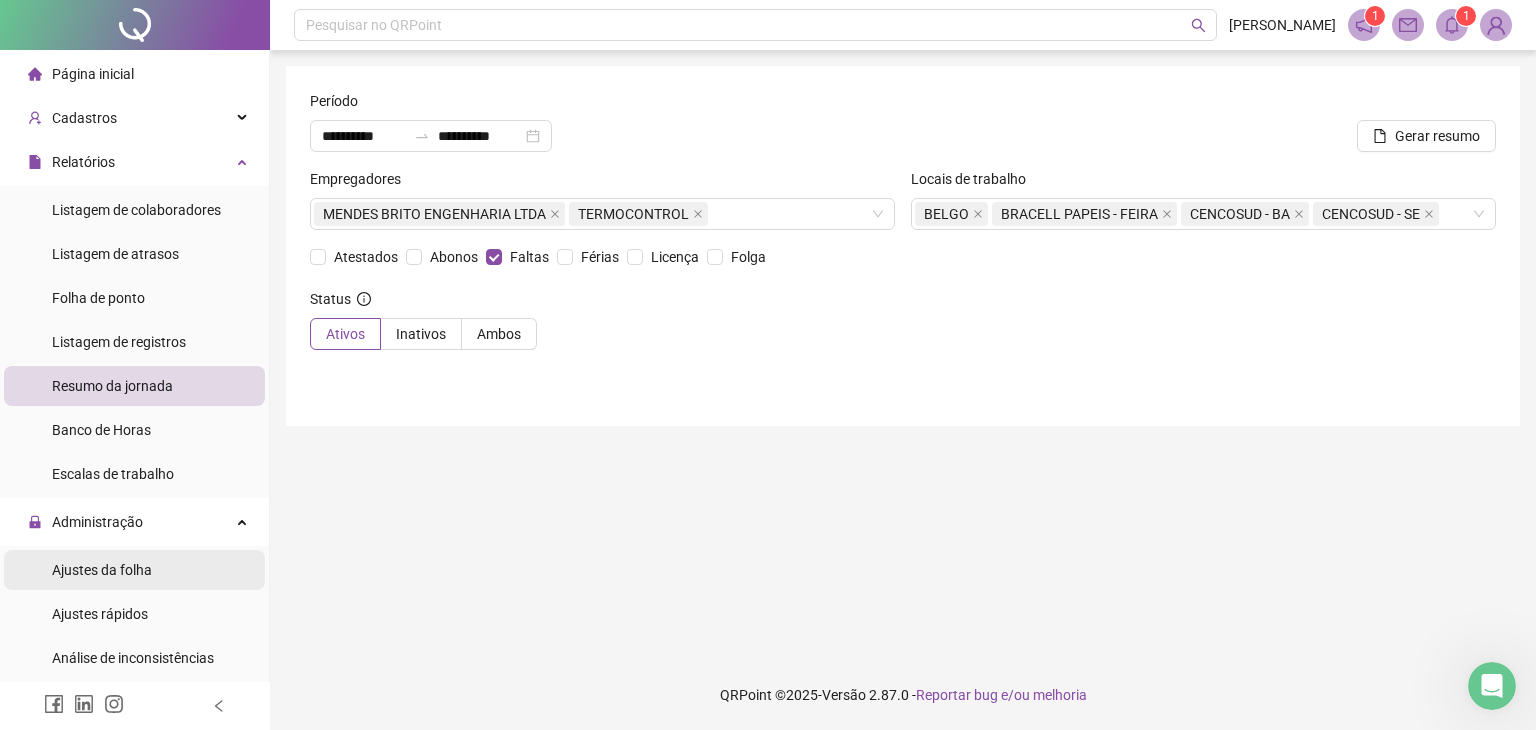 click on "Ajustes da folha" at bounding box center (102, 570) 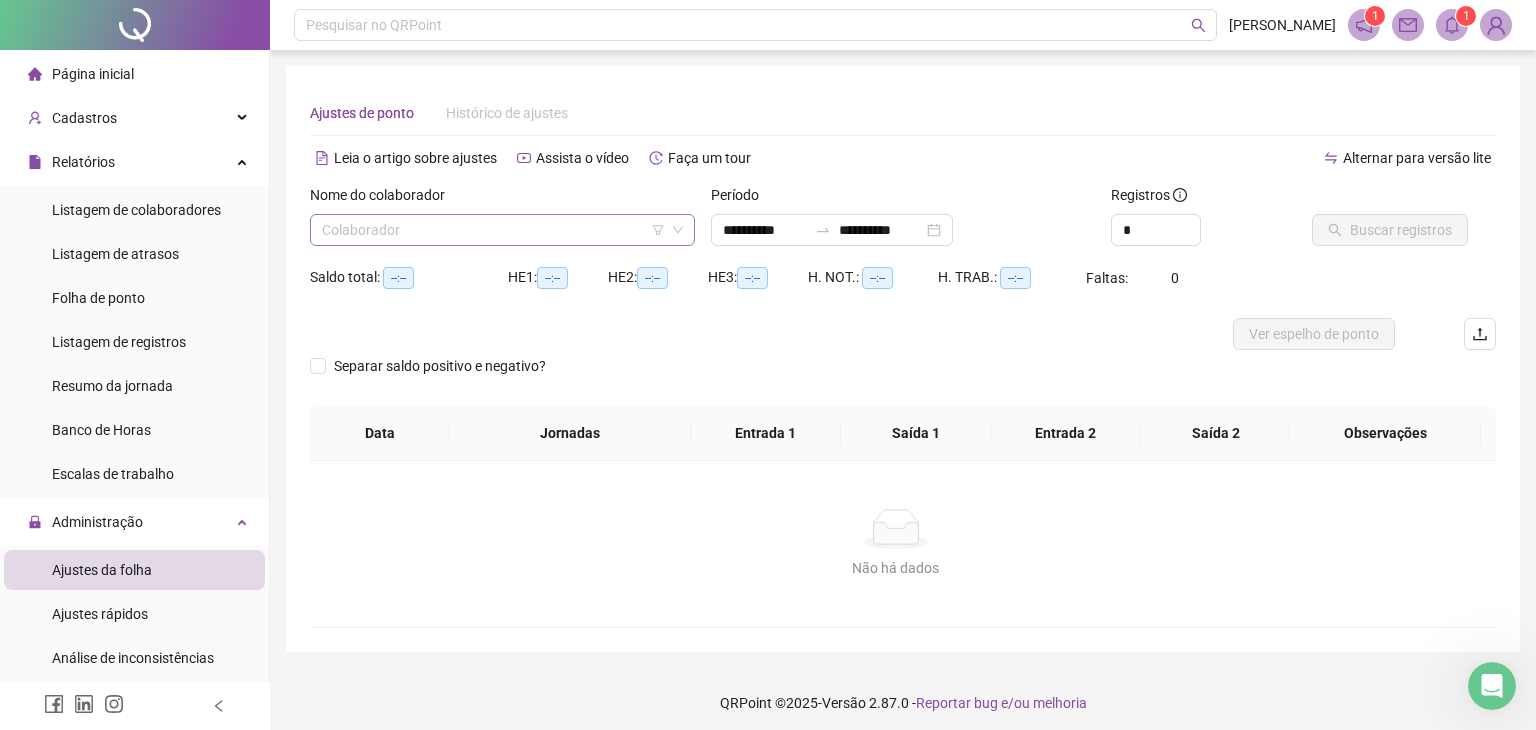 click at bounding box center [496, 230] 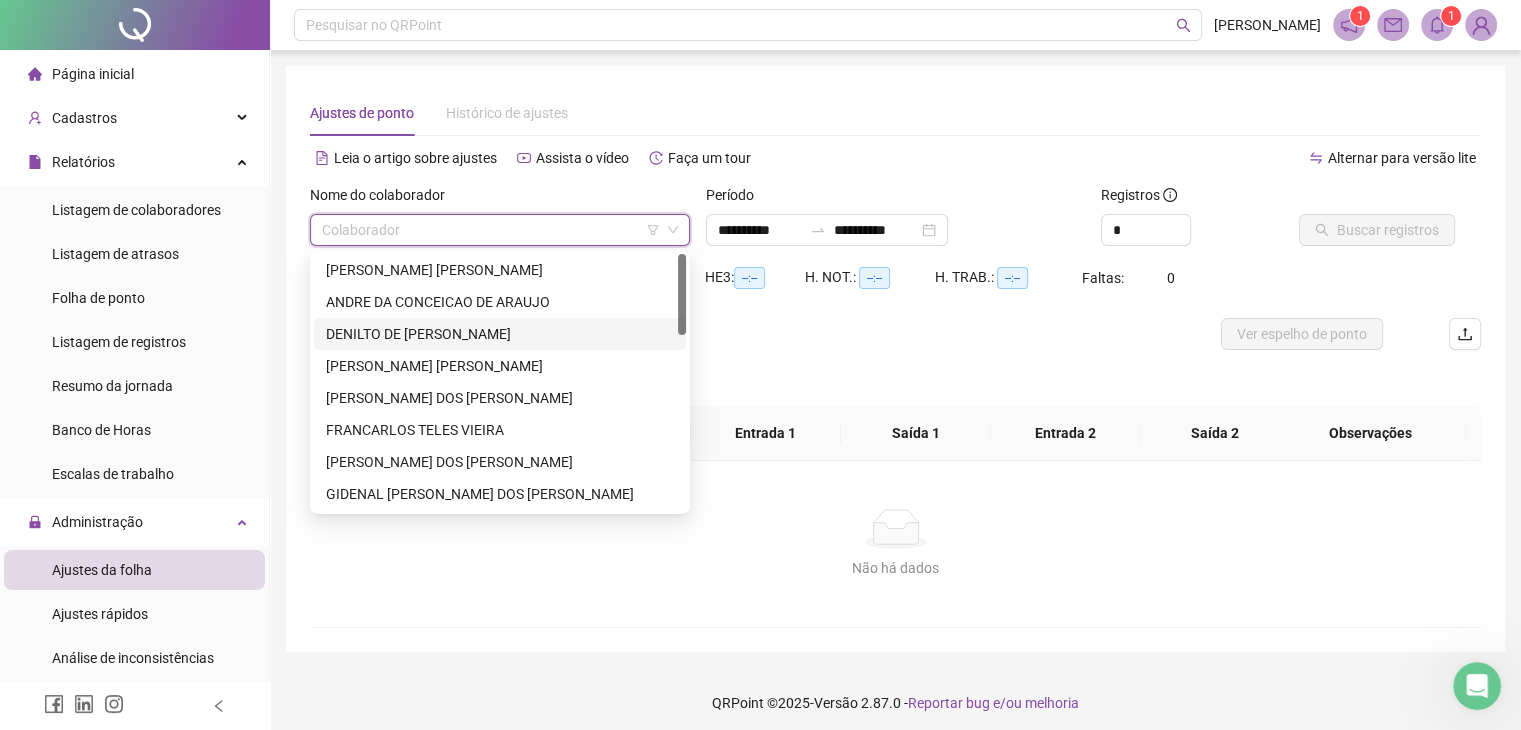 click on "DENILTO DE [PERSON_NAME]" at bounding box center (500, 334) 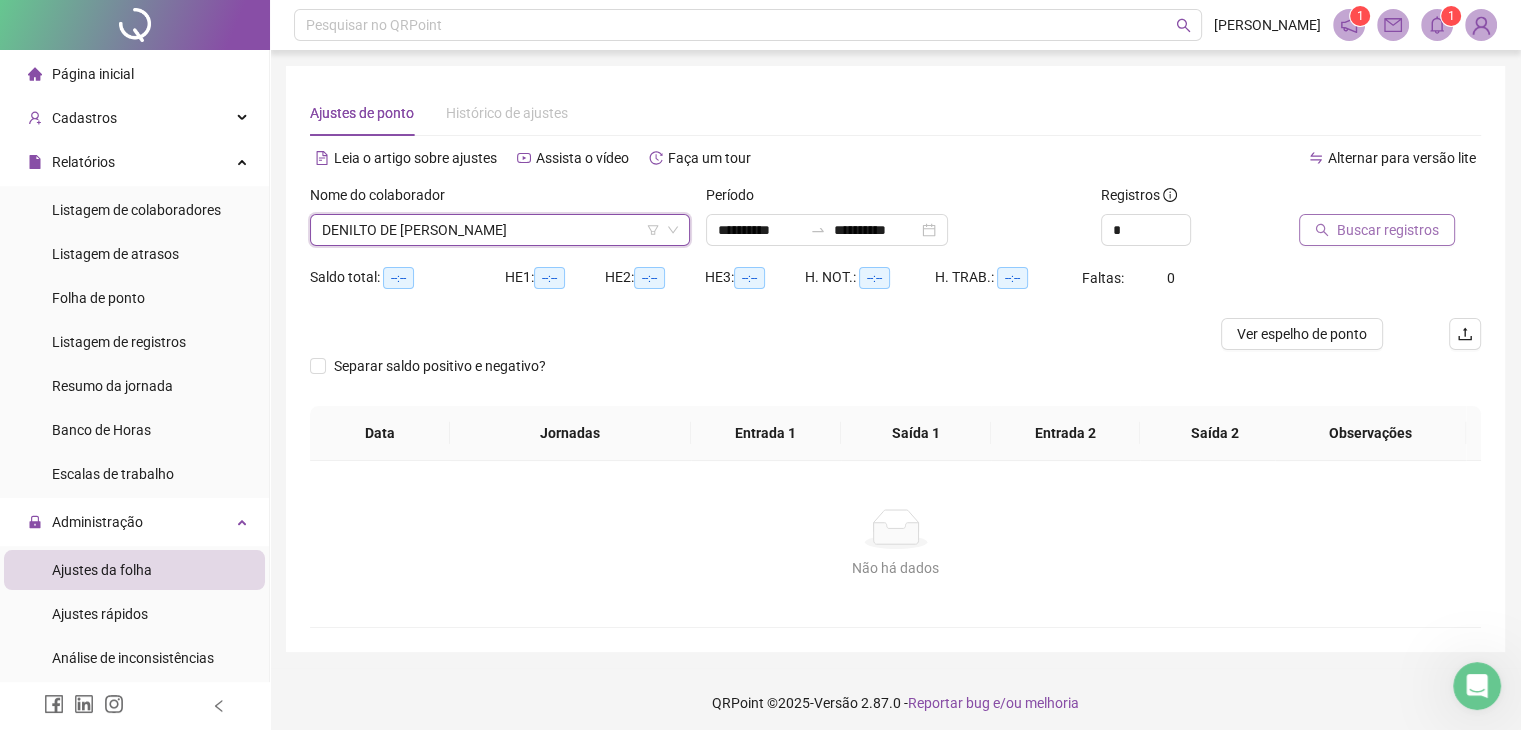 click on "Buscar registros" at bounding box center [1388, 230] 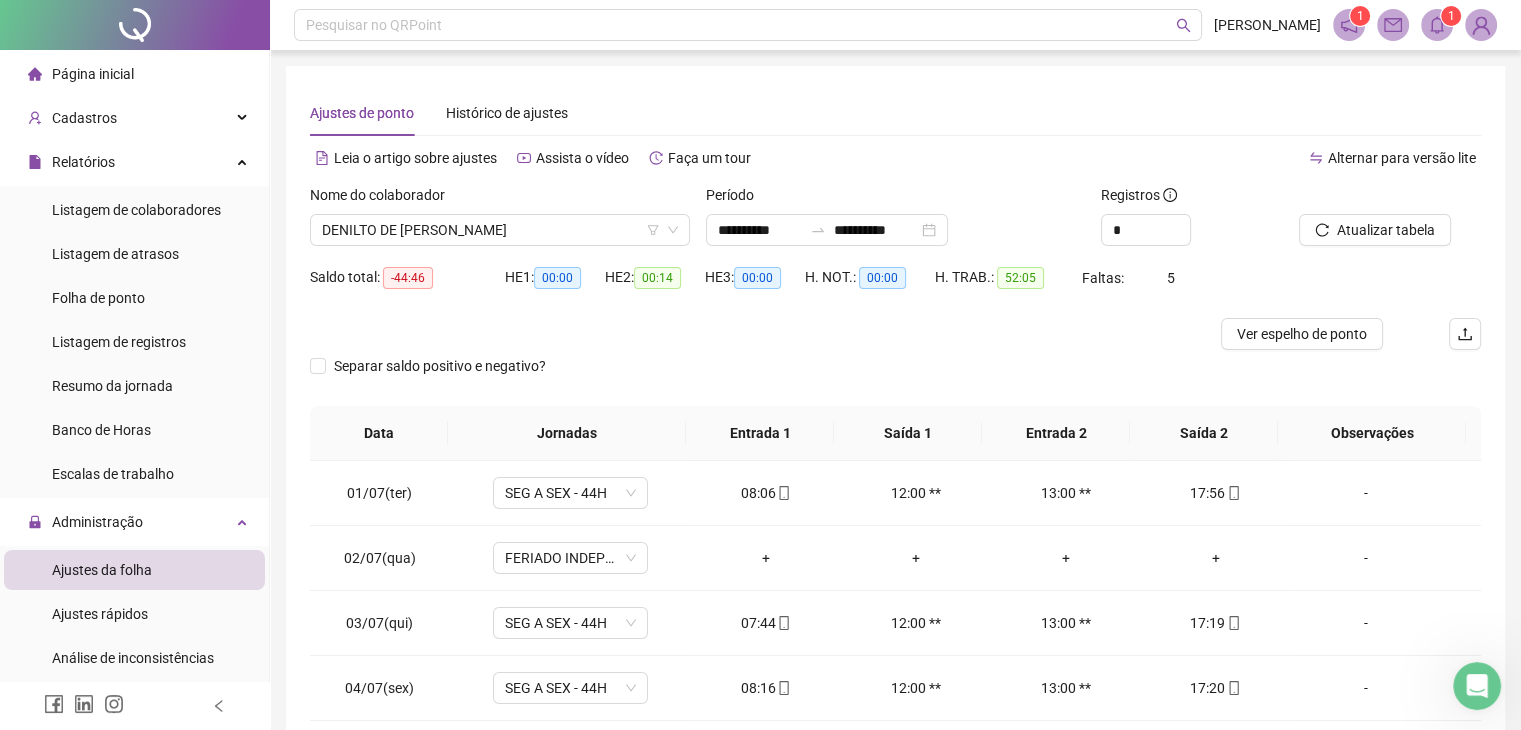 scroll, scrollTop: 268, scrollLeft: 0, axis: vertical 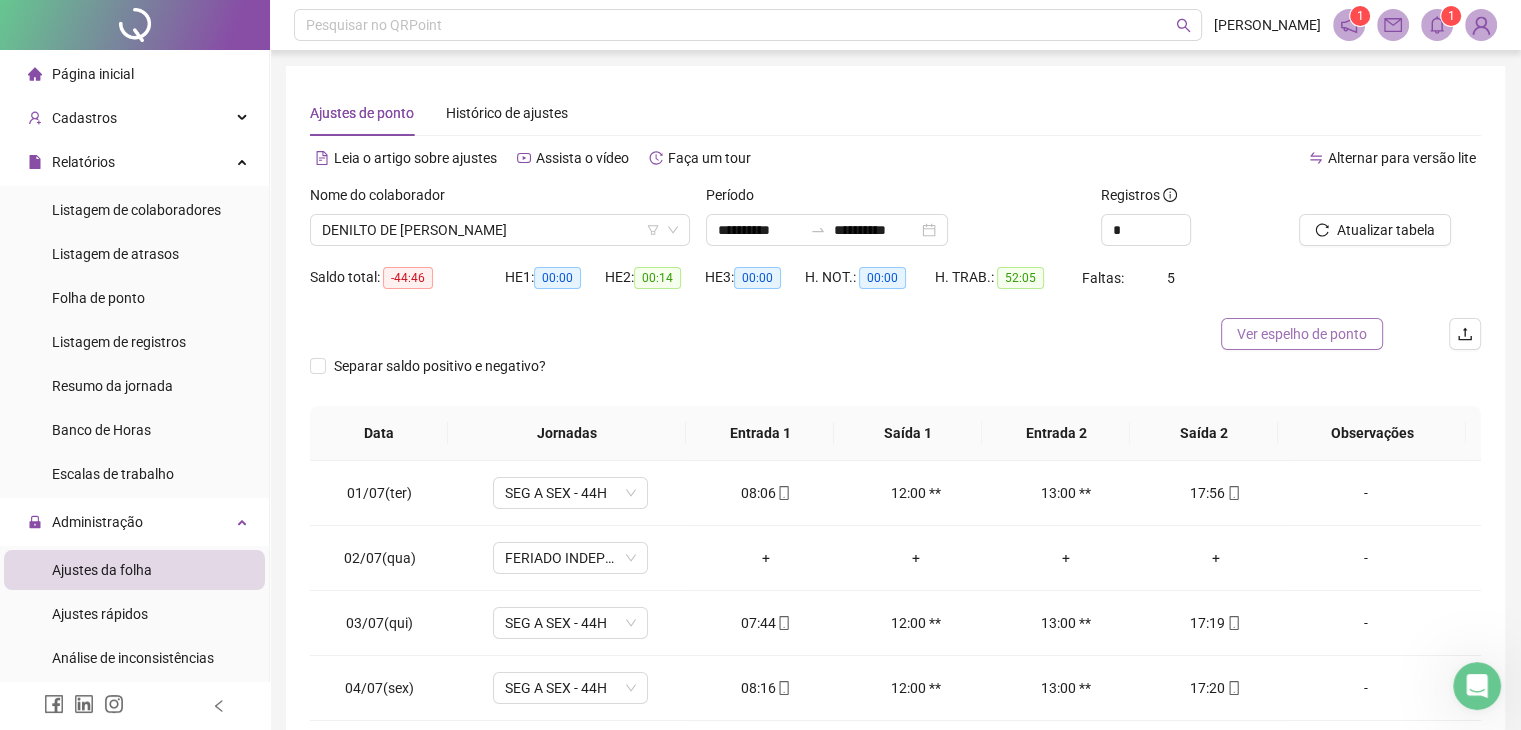 click on "Ver espelho de ponto" at bounding box center [1302, 334] 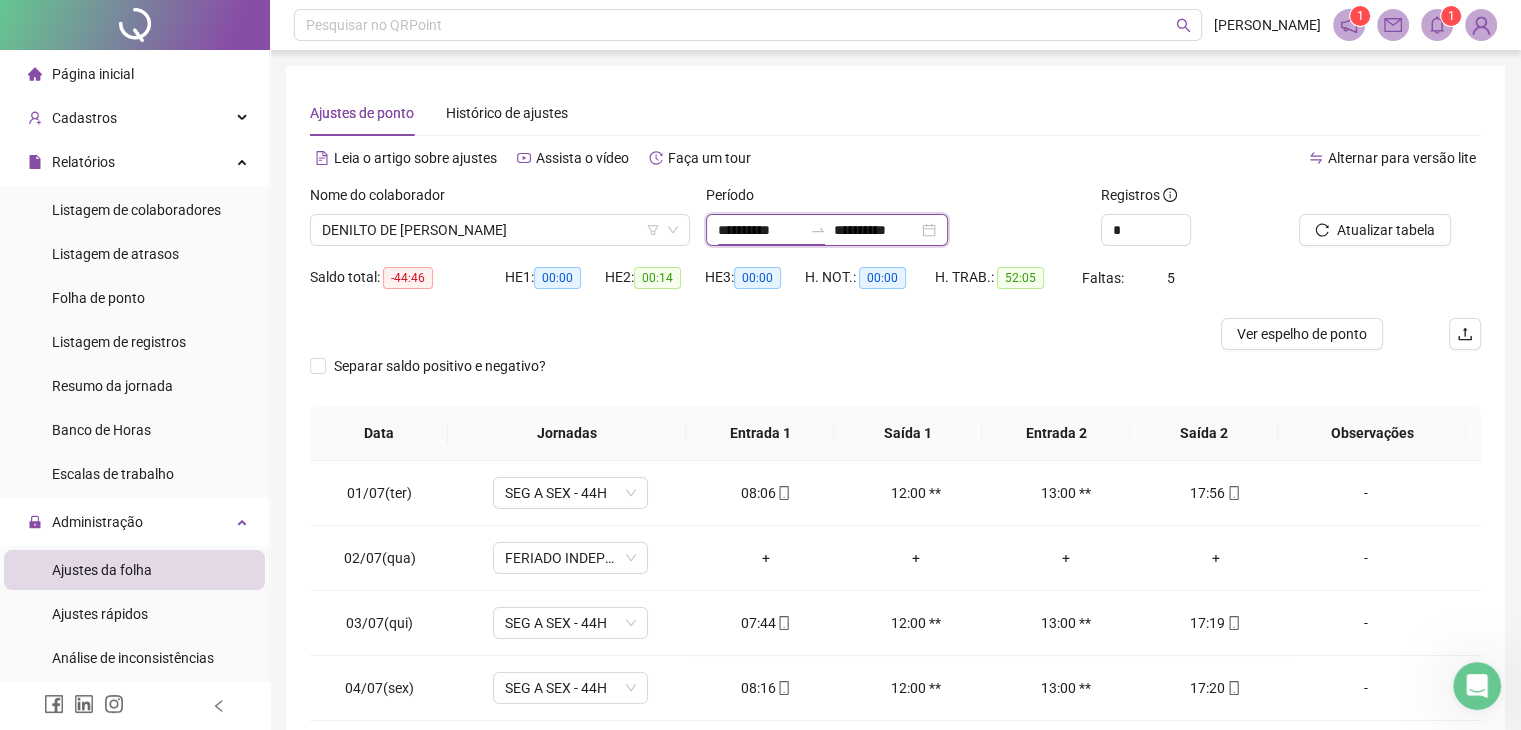 click on "**********" at bounding box center (760, 230) 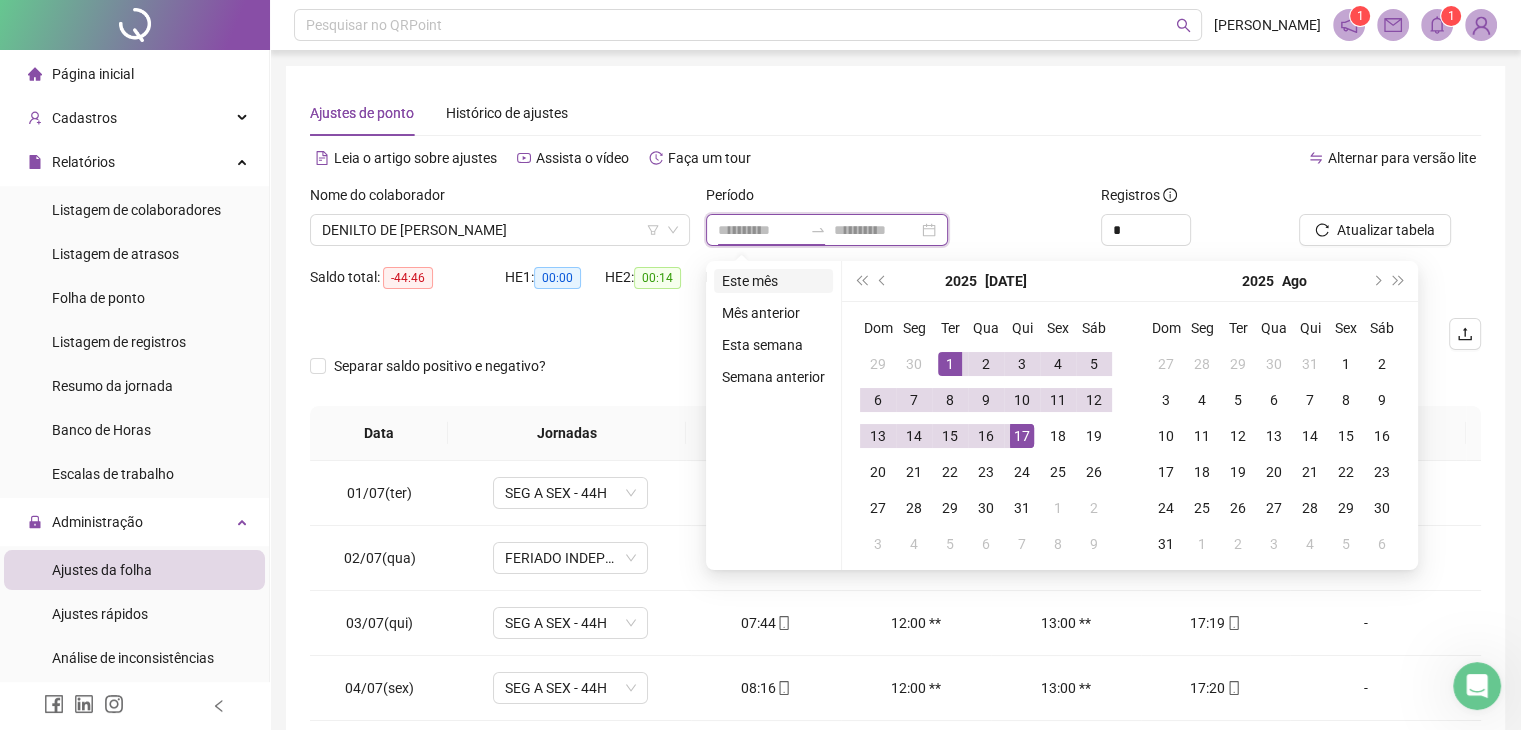 type on "**********" 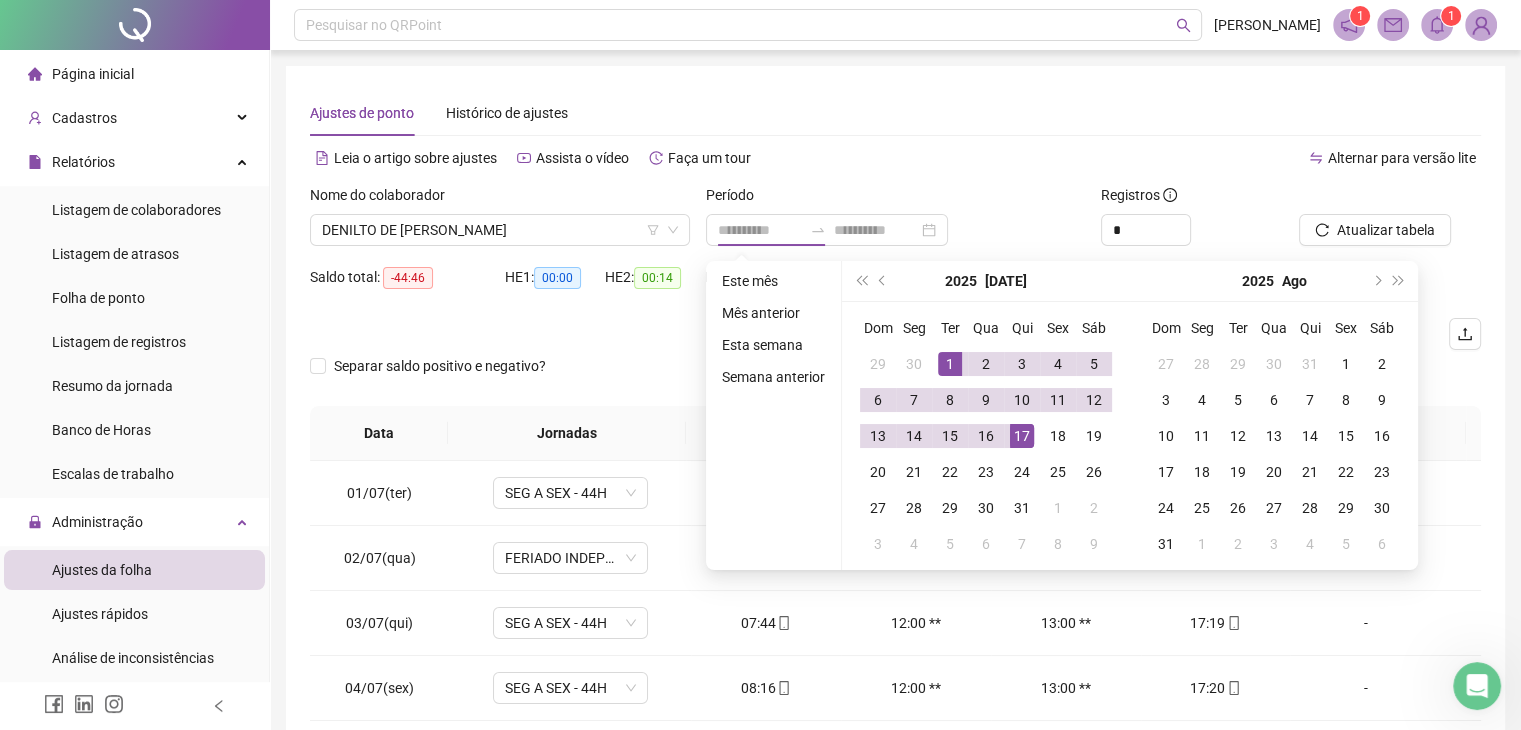drag, startPoint x: 746, startPoint y: 276, endPoint x: 761, endPoint y: 275, distance: 15.033297 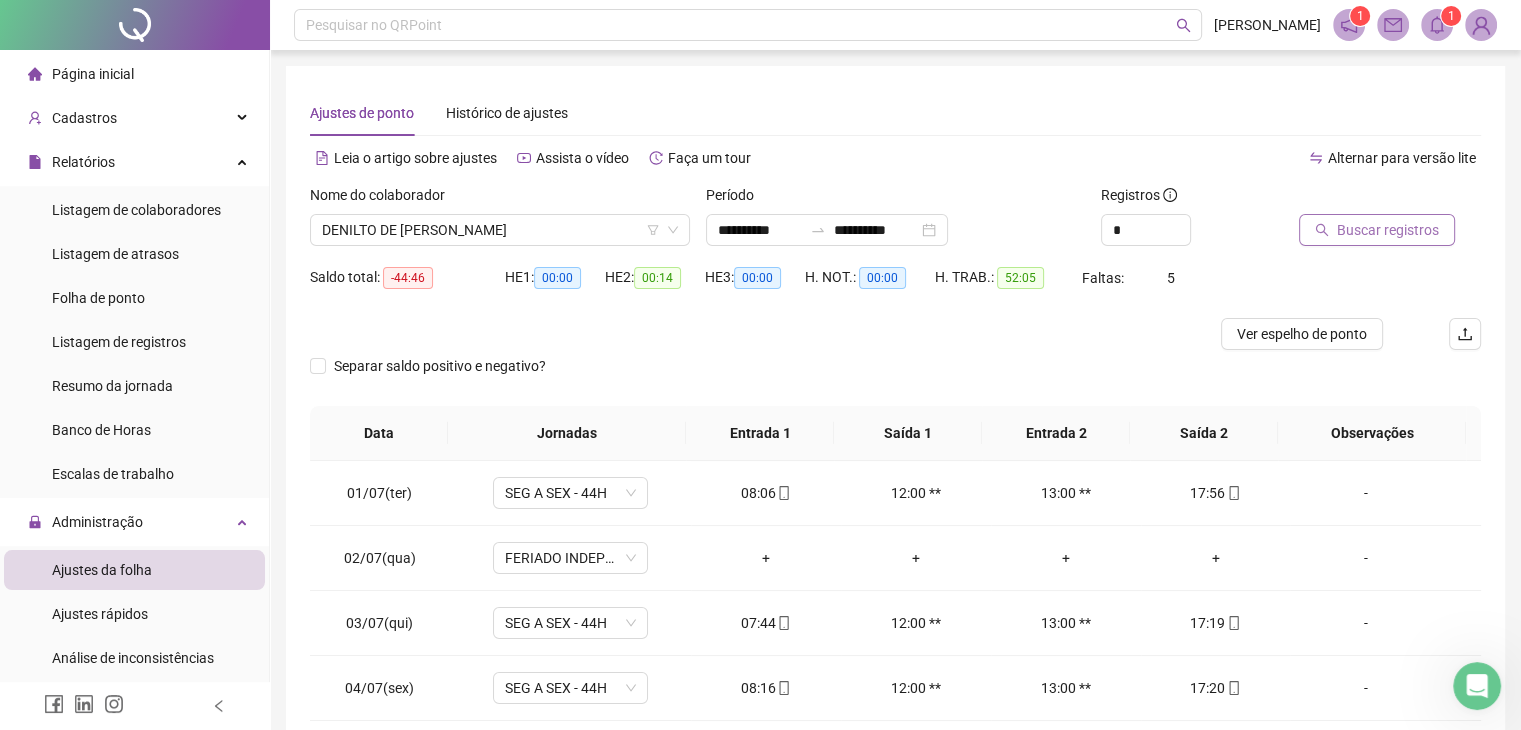 click on "Buscar registros" at bounding box center [1377, 230] 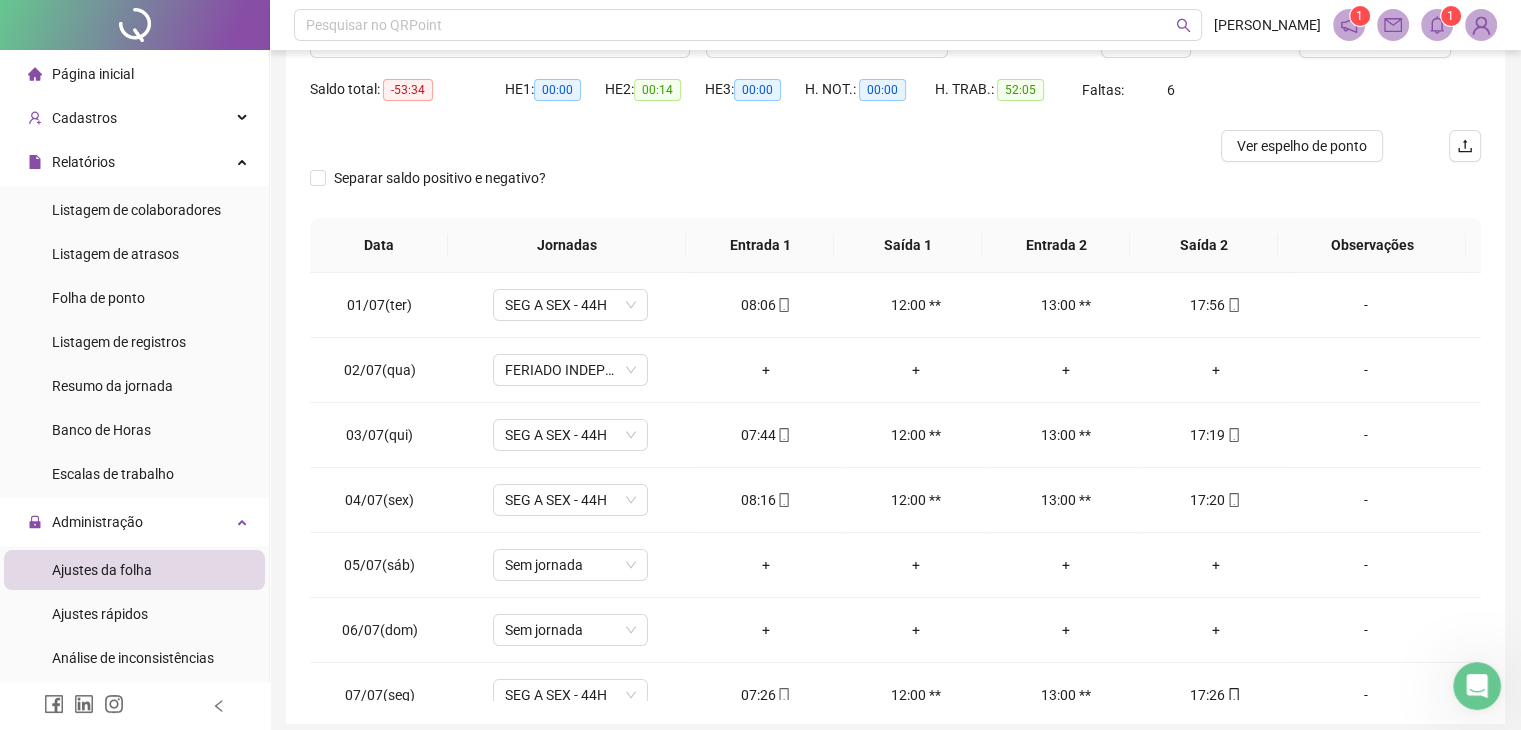 scroll, scrollTop: 268, scrollLeft: 0, axis: vertical 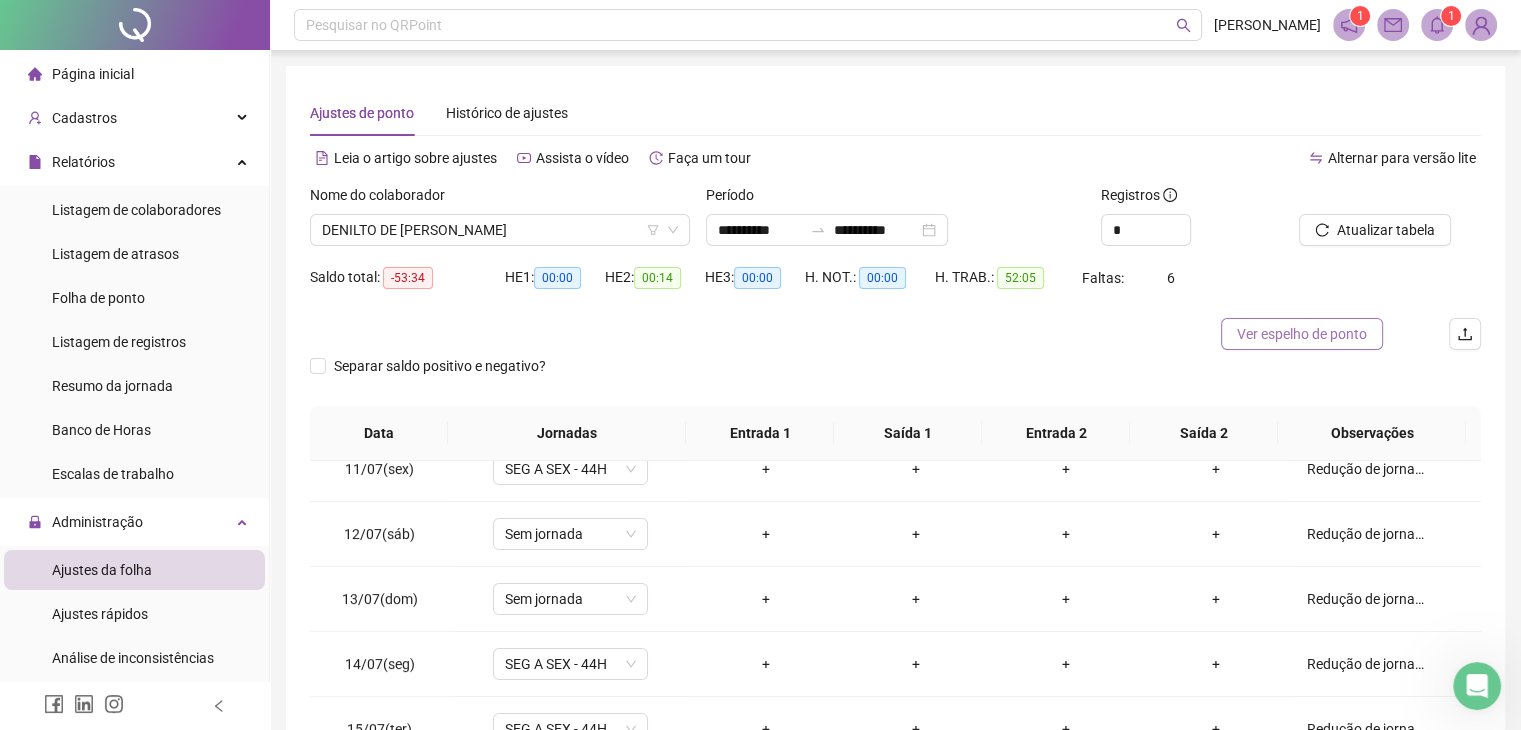 click on "Ver espelho de ponto" at bounding box center [1302, 334] 